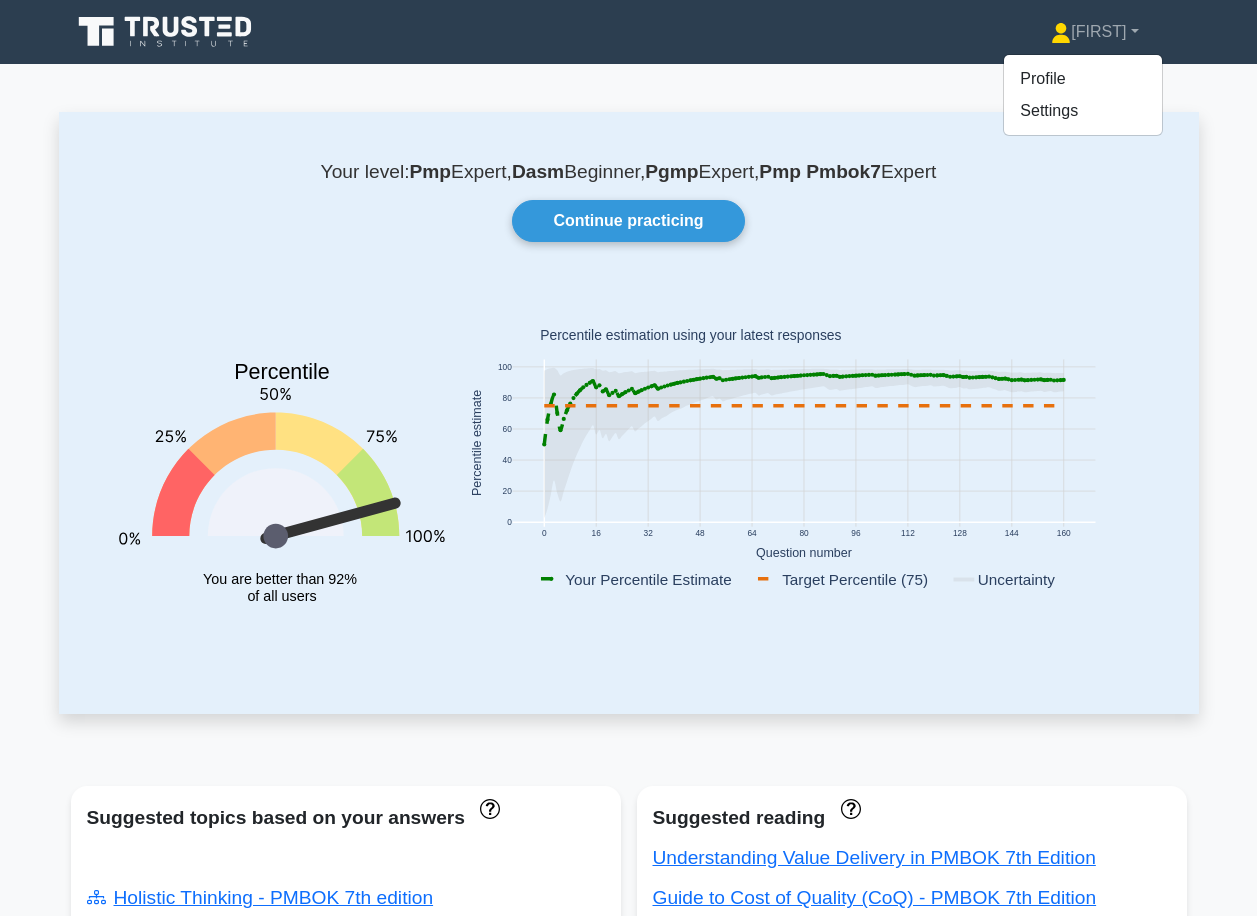 scroll, scrollTop: 0, scrollLeft: 0, axis: both 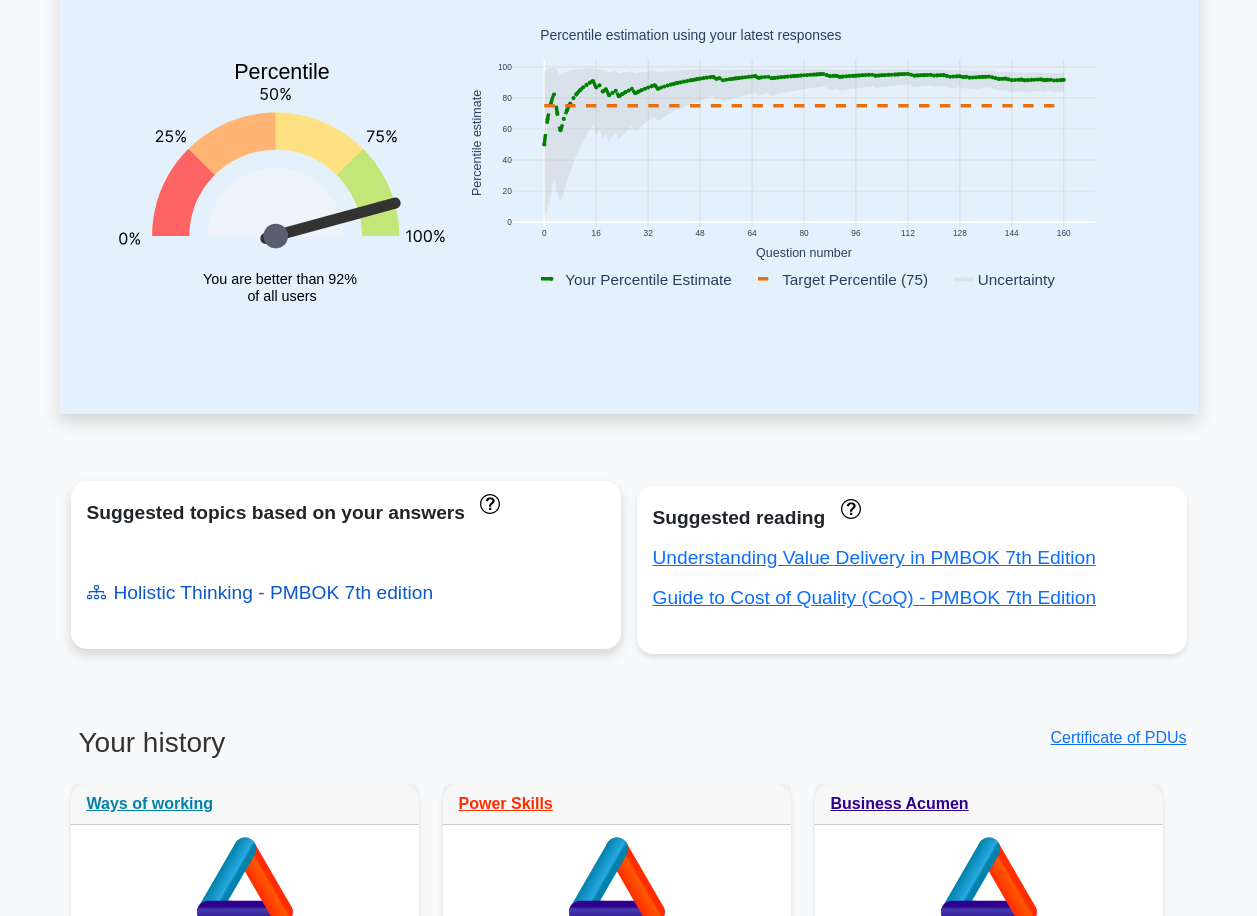 click on "Holistic Thinking - PMBOK 7th edition" at bounding box center [260, 592] 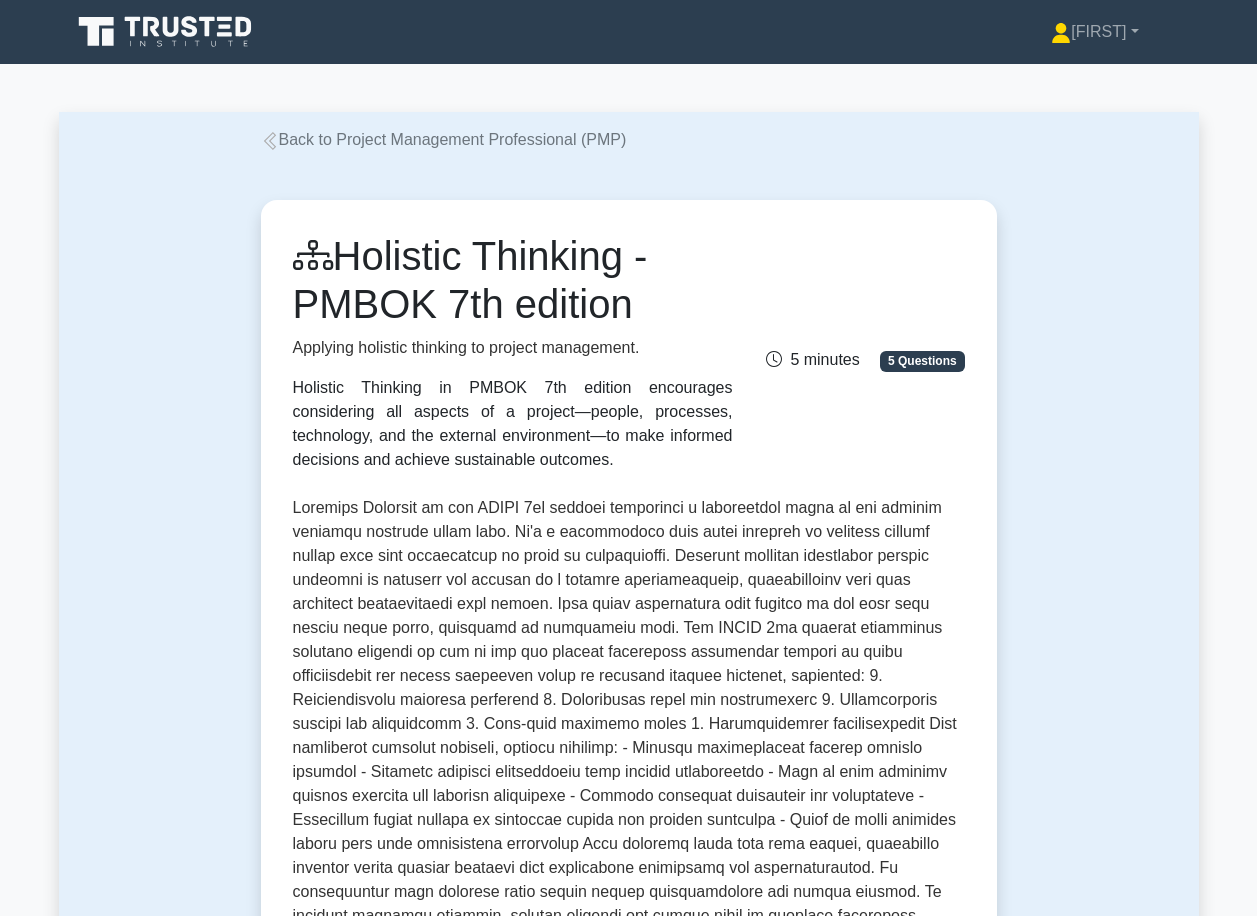 scroll, scrollTop: 800, scrollLeft: 0, axis: vertical 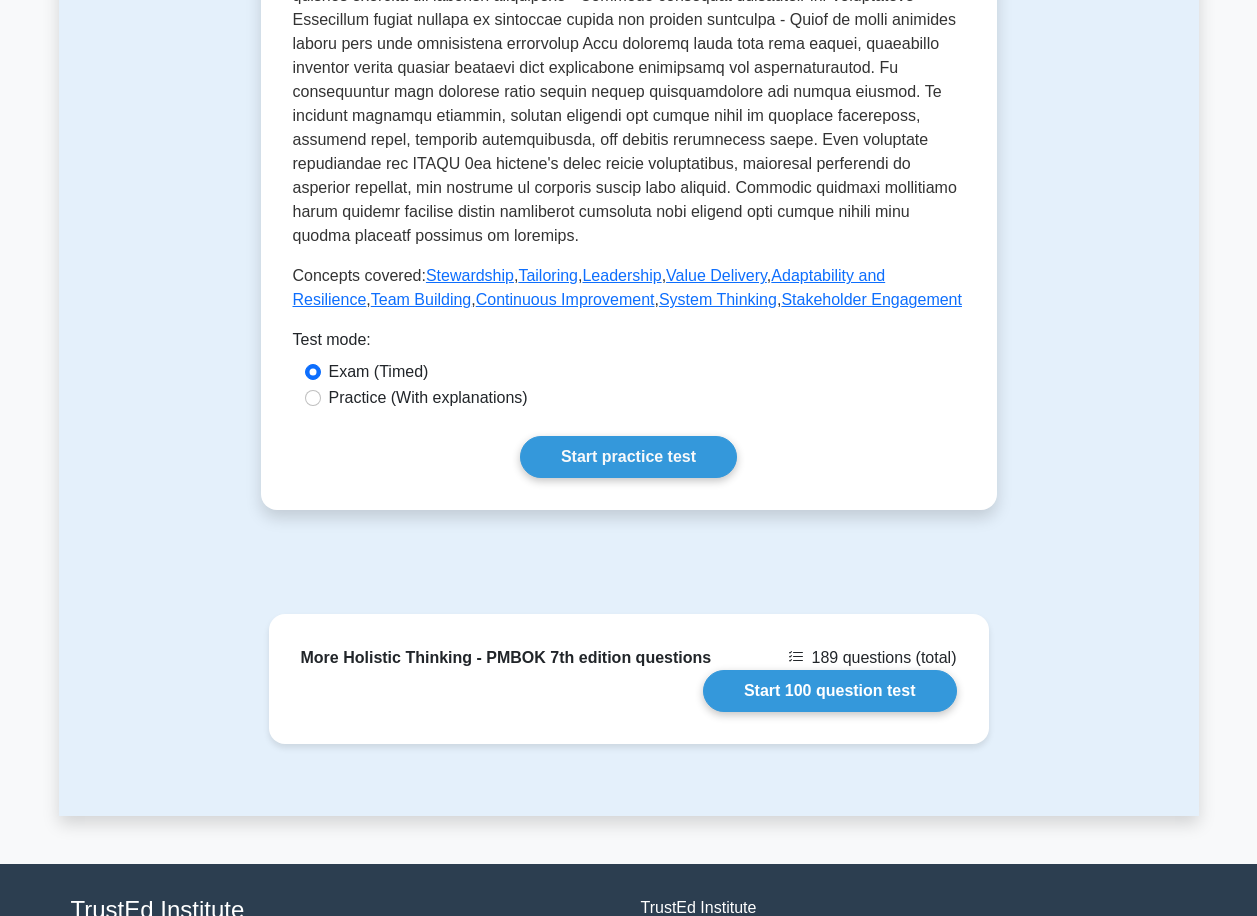 click on "Start practice test" at bounding box center [628, 457] 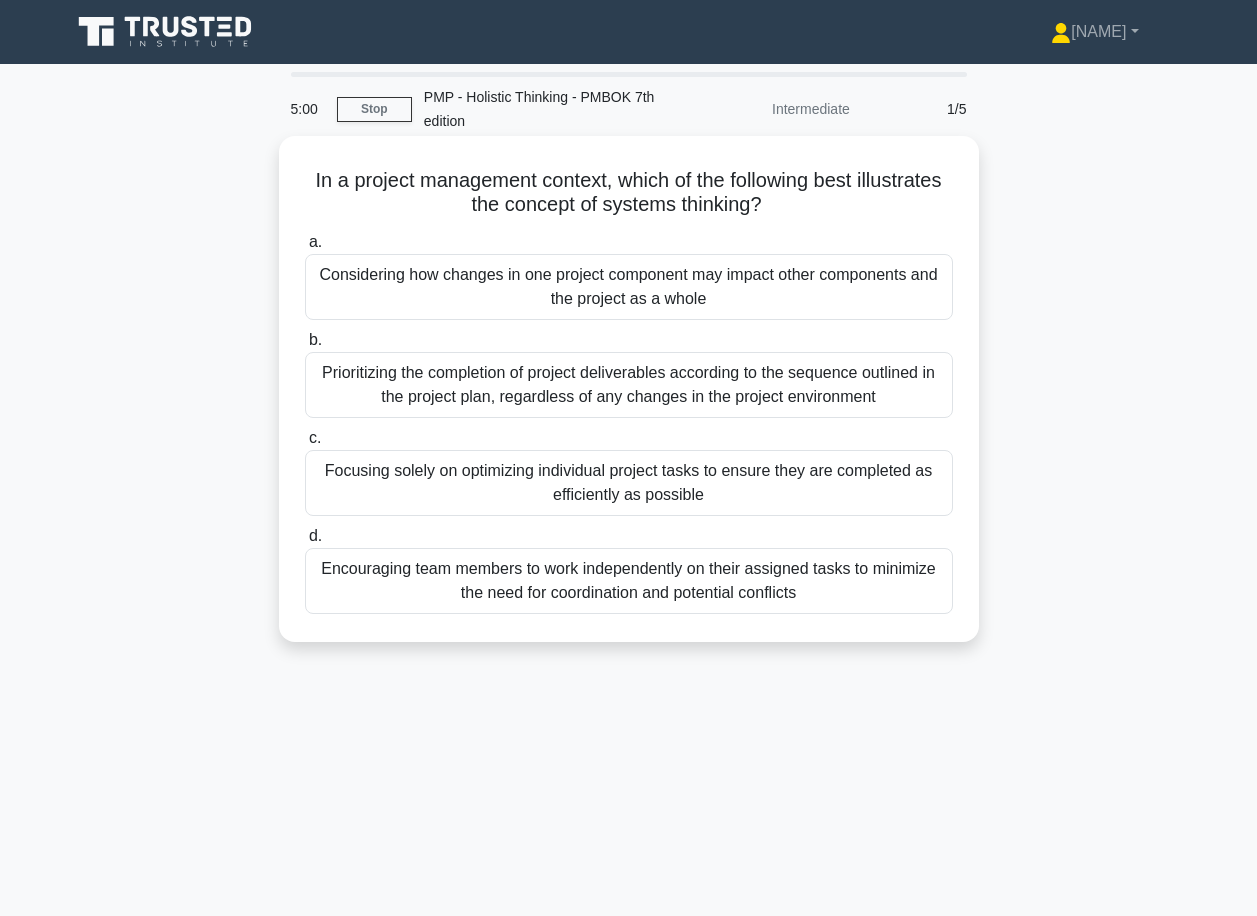 scroll, scrollTop: 0, scrollLeft: 0, axis: both 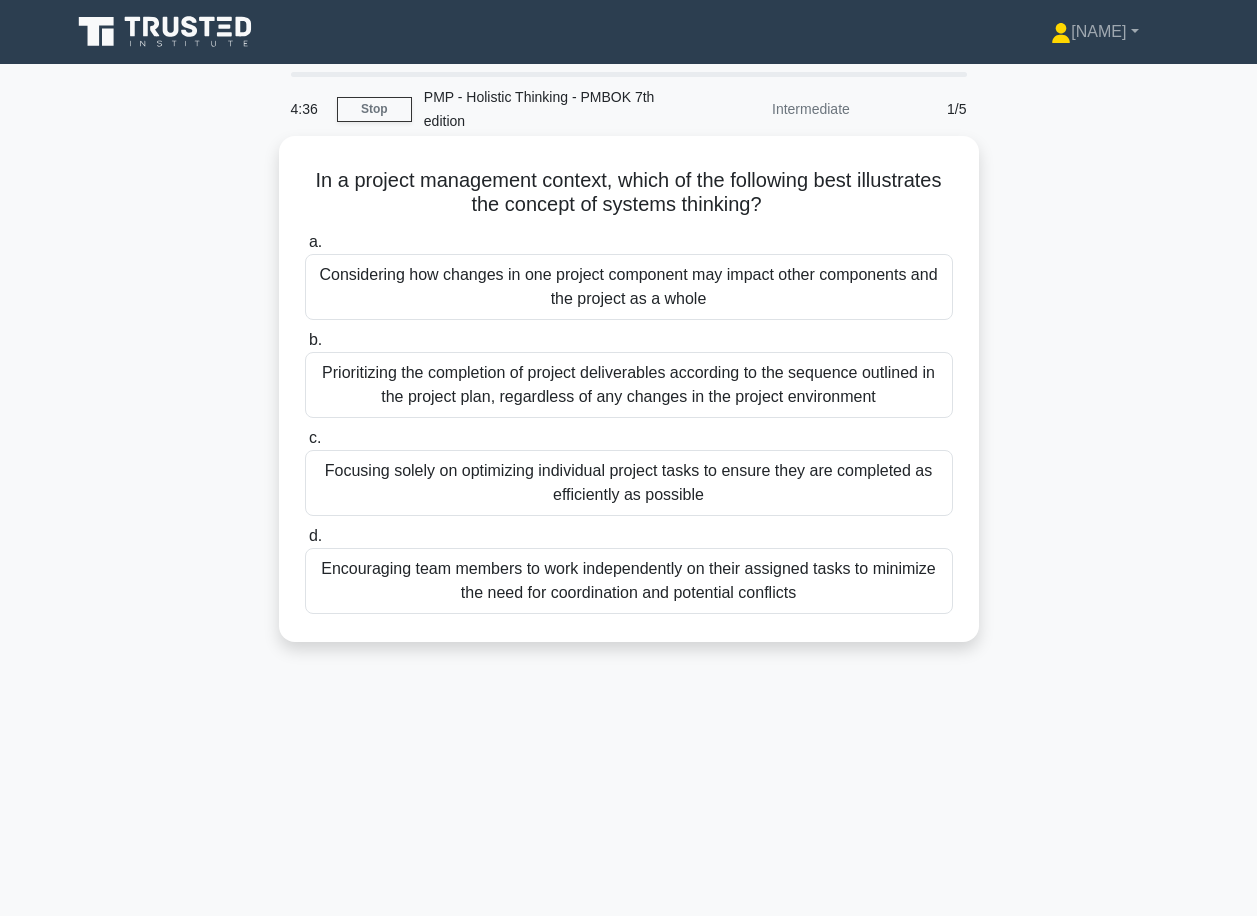 click on "Considering how changes in one project component may impact other components and the project as a whole" at bounding box center (629, 287) 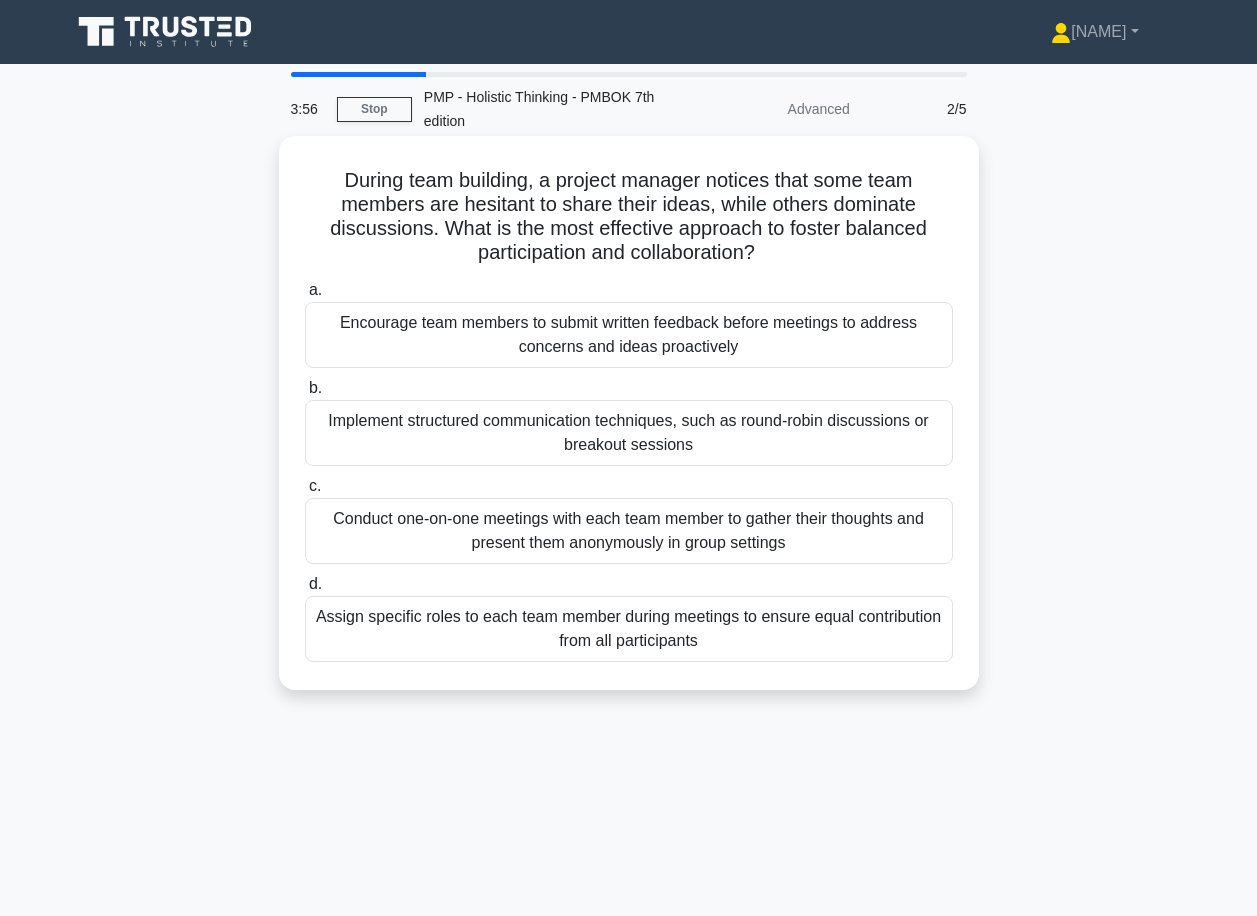 click on "Implement structured communication techniques, such as round-robin discussions or breakout sessions" at bounding box center (629, 433) 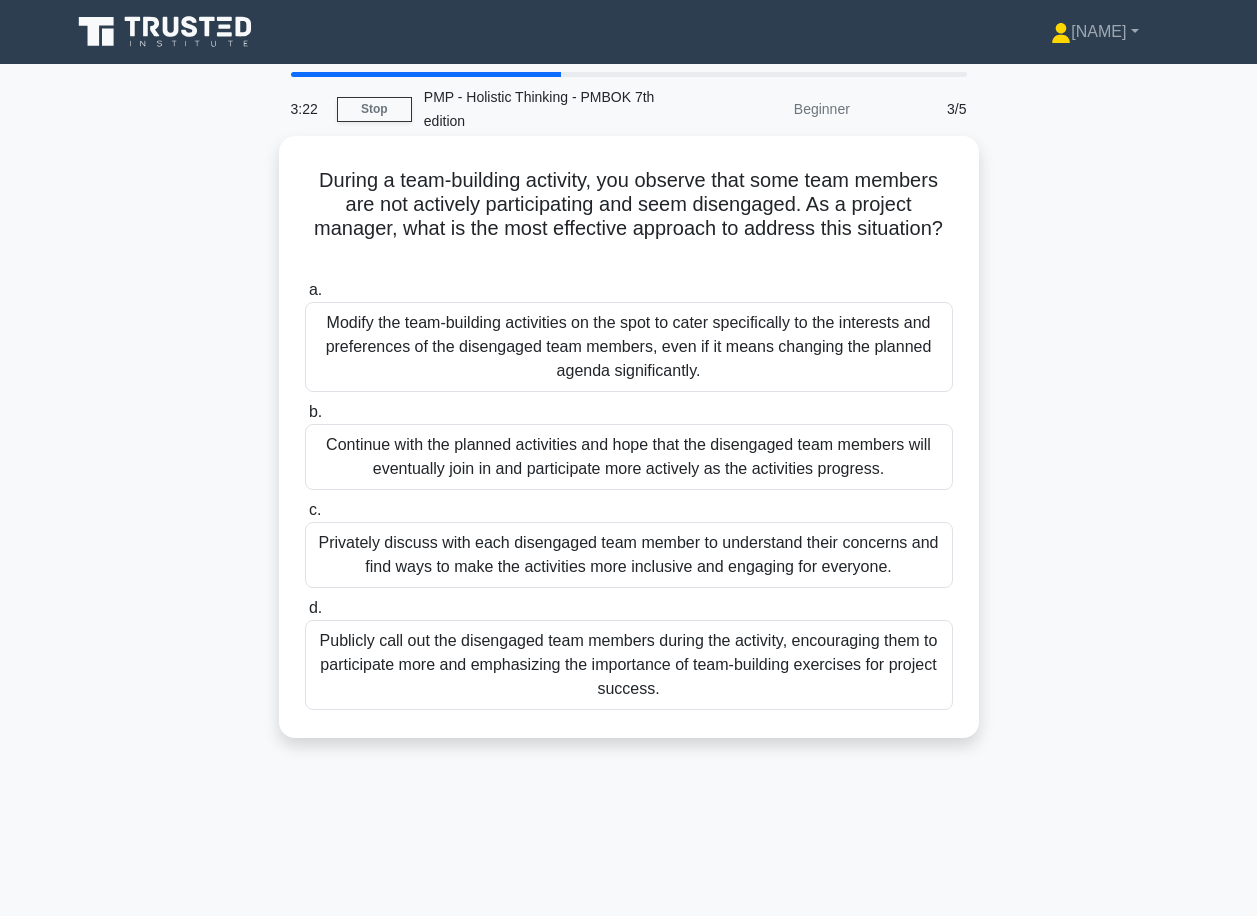 click on "Privately discuss with each disengaged team member to understand their concerns and find ways to make the activities more inclusive and engaging for everyone." at bounding box center [629, 555] 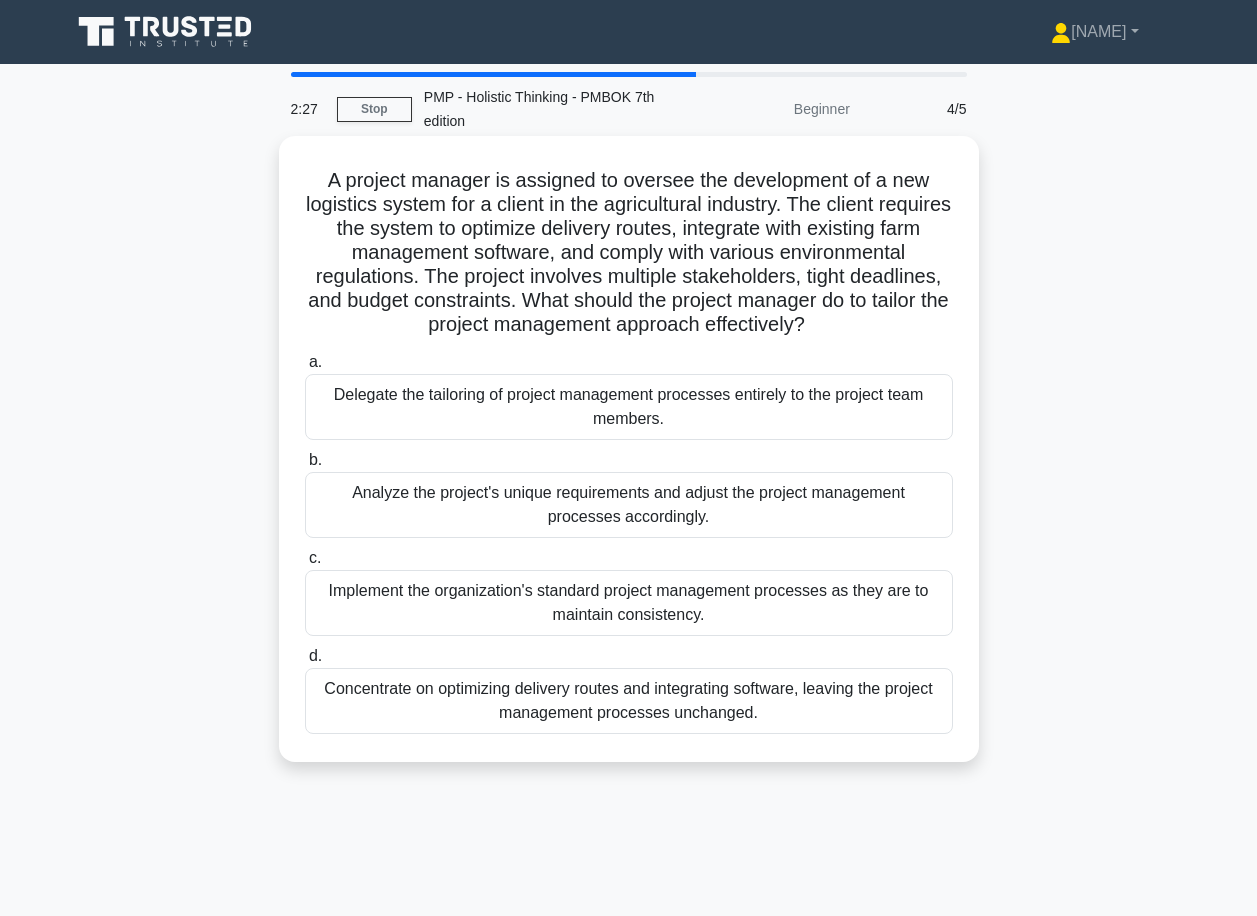 click on "Analyze the project's unique requirements and adjust the project management processes accordingly." at bounding box center [629, 505] 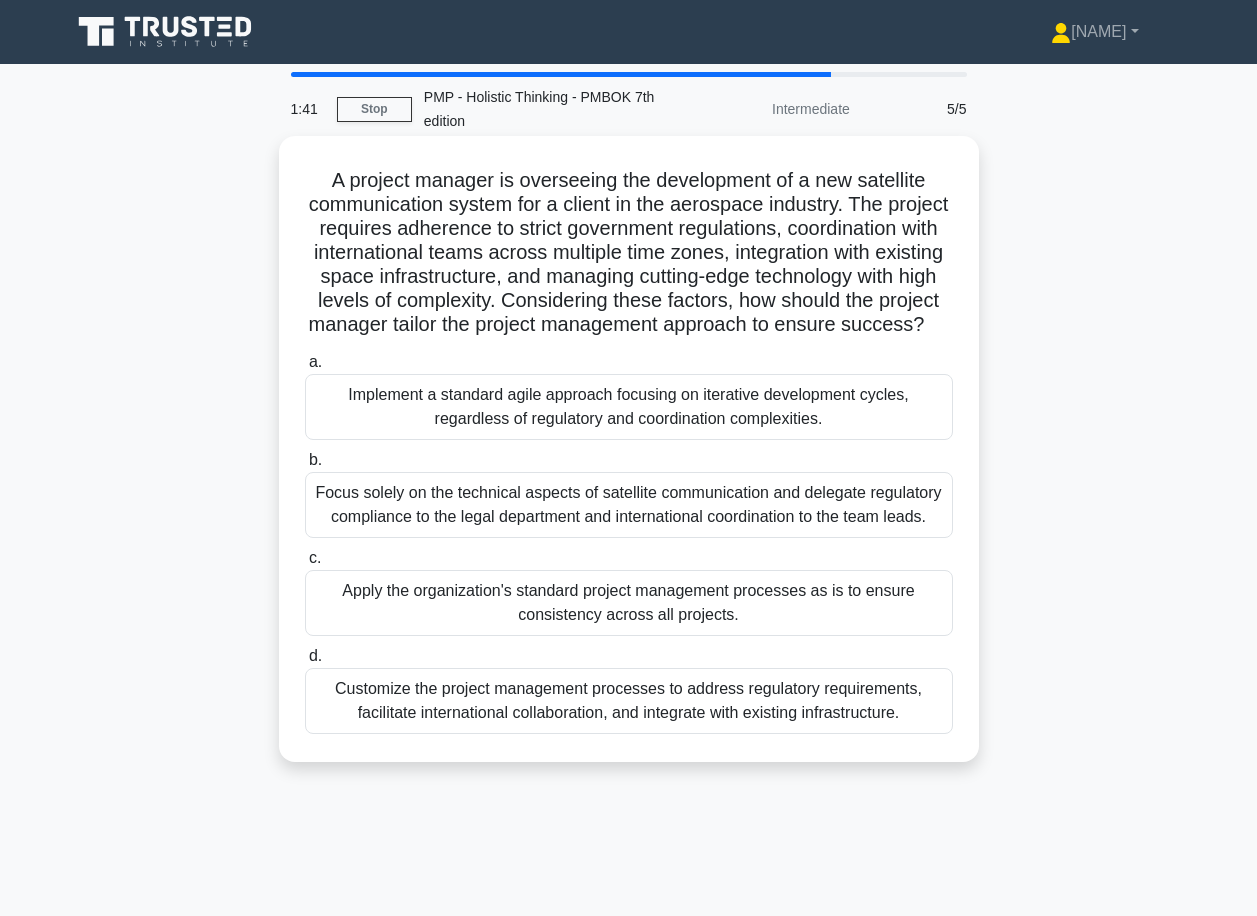 click on "Customize the project management processes to address regulatory requirements, facilitate international collaboration, and integrate with existing infrastructure." at bounding box center [629, 701] 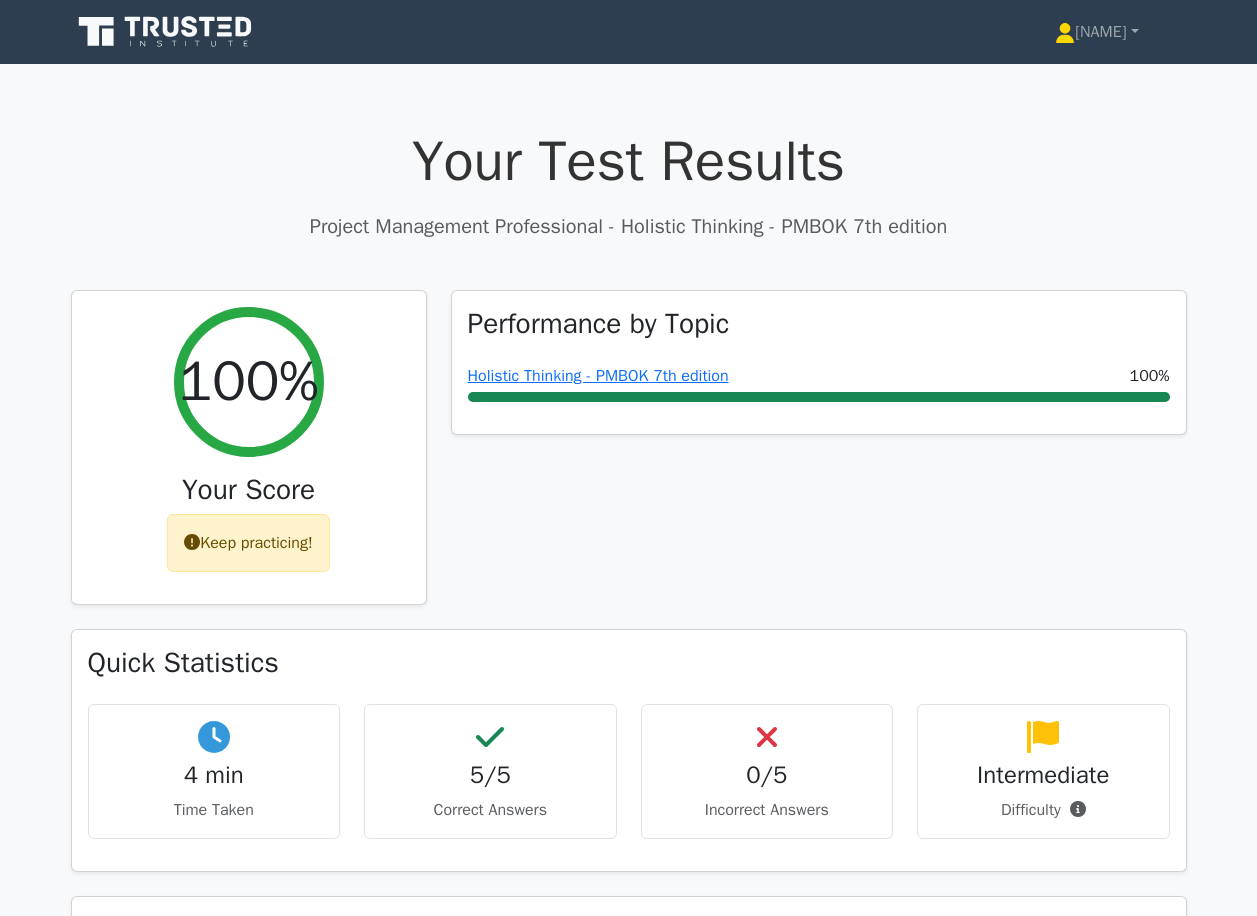 scroll, scrollTop: 500, scrollLeft: 0, axis: vertical 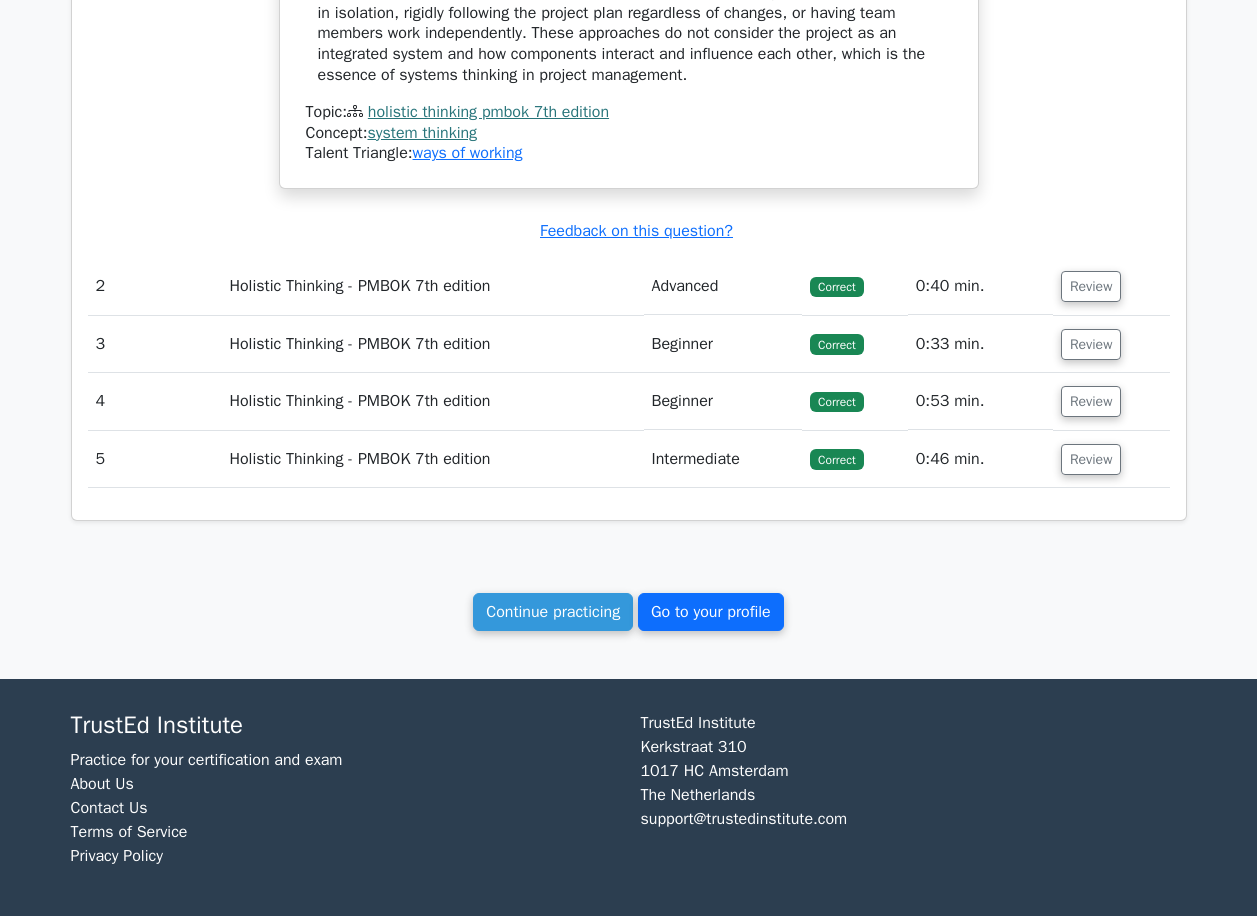 click on "Go to your profile" at bounding box center [711, 612] 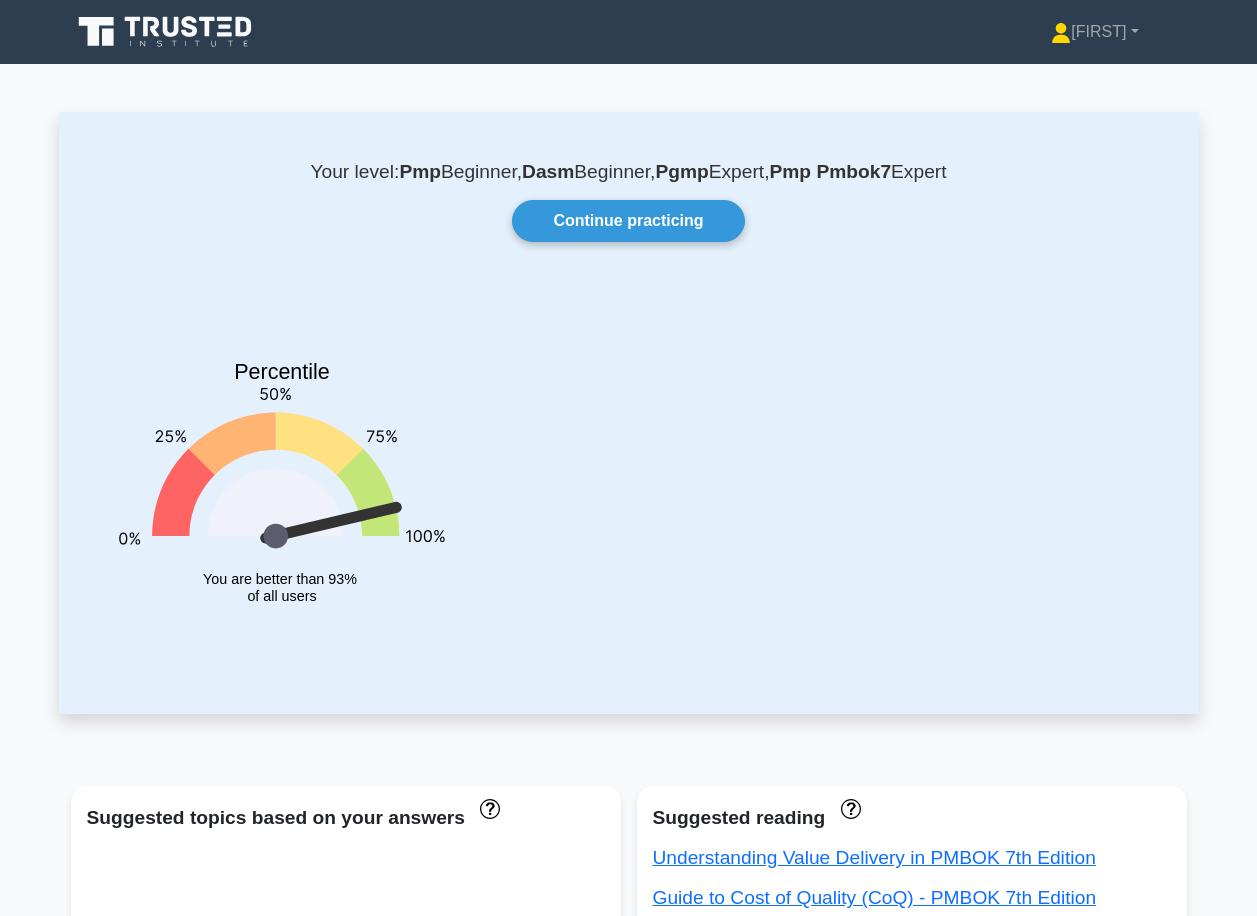 scroll, scrollTop: 0, scrollLeft: 0, axis: both 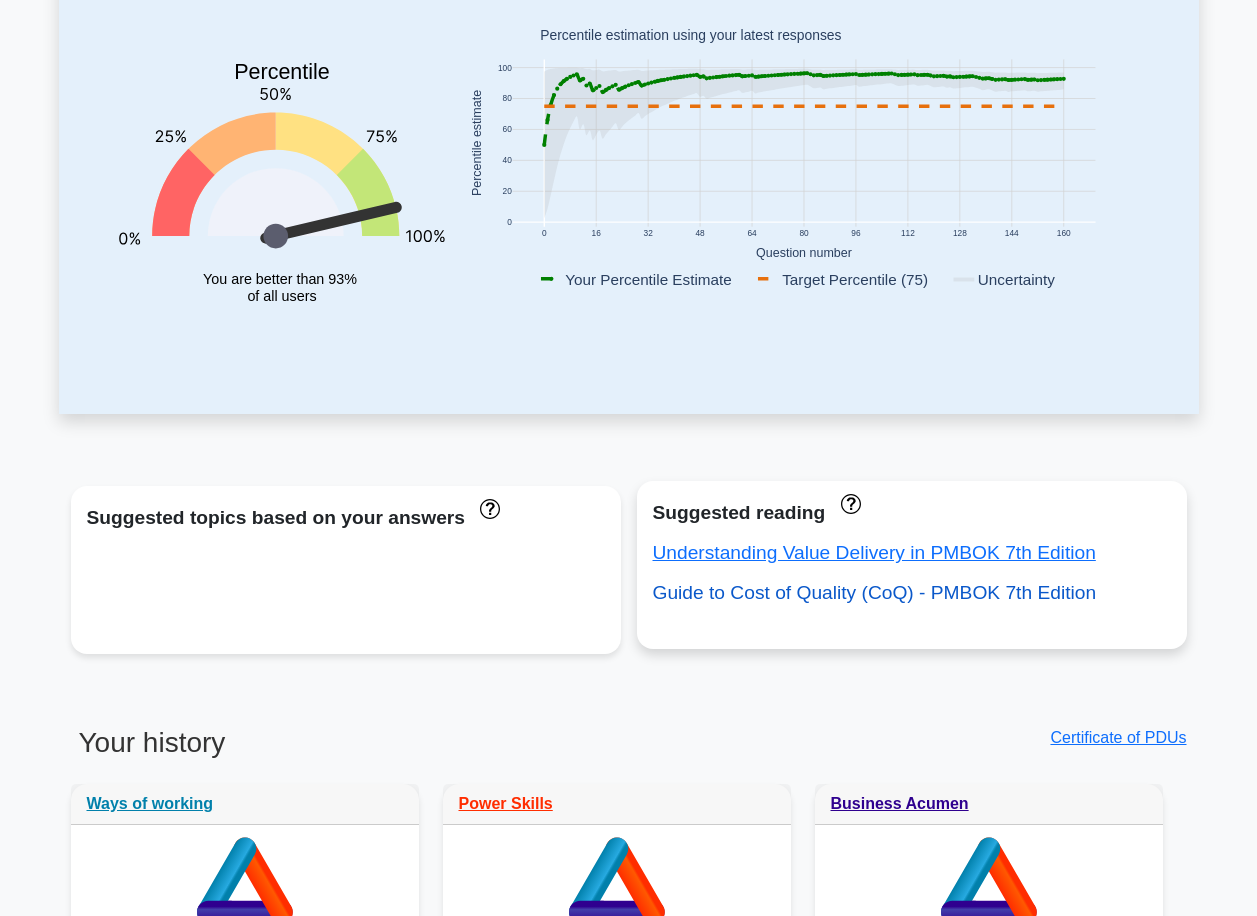 click on "Guide to Cost of Quality (CoQ) - PMBOK 7th Edition" at bounding box center [875, 592] 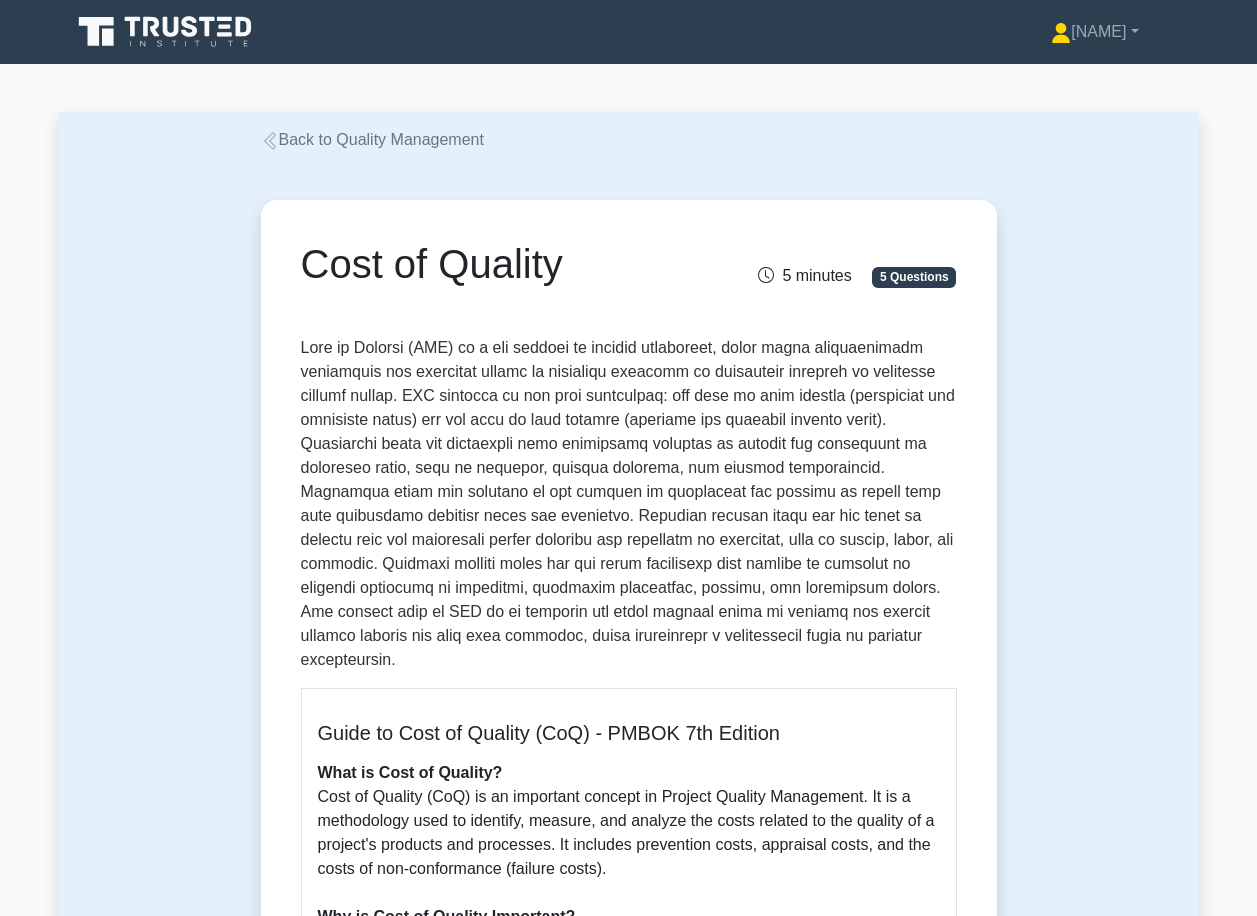 scroll, scrollTop: 0, scrollLeft: 0, axis: both 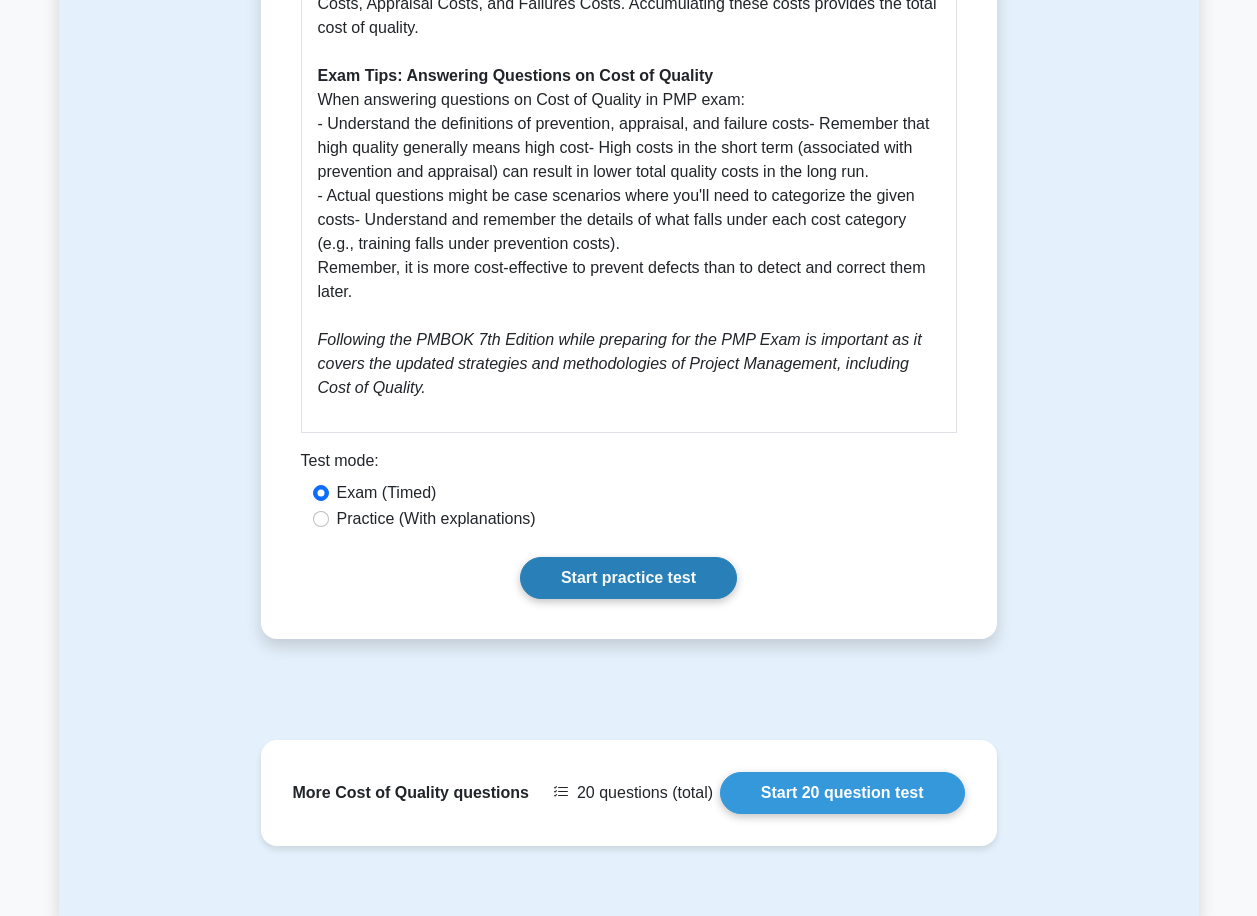 click on "Start practice test" at bounding box center (628, 578) 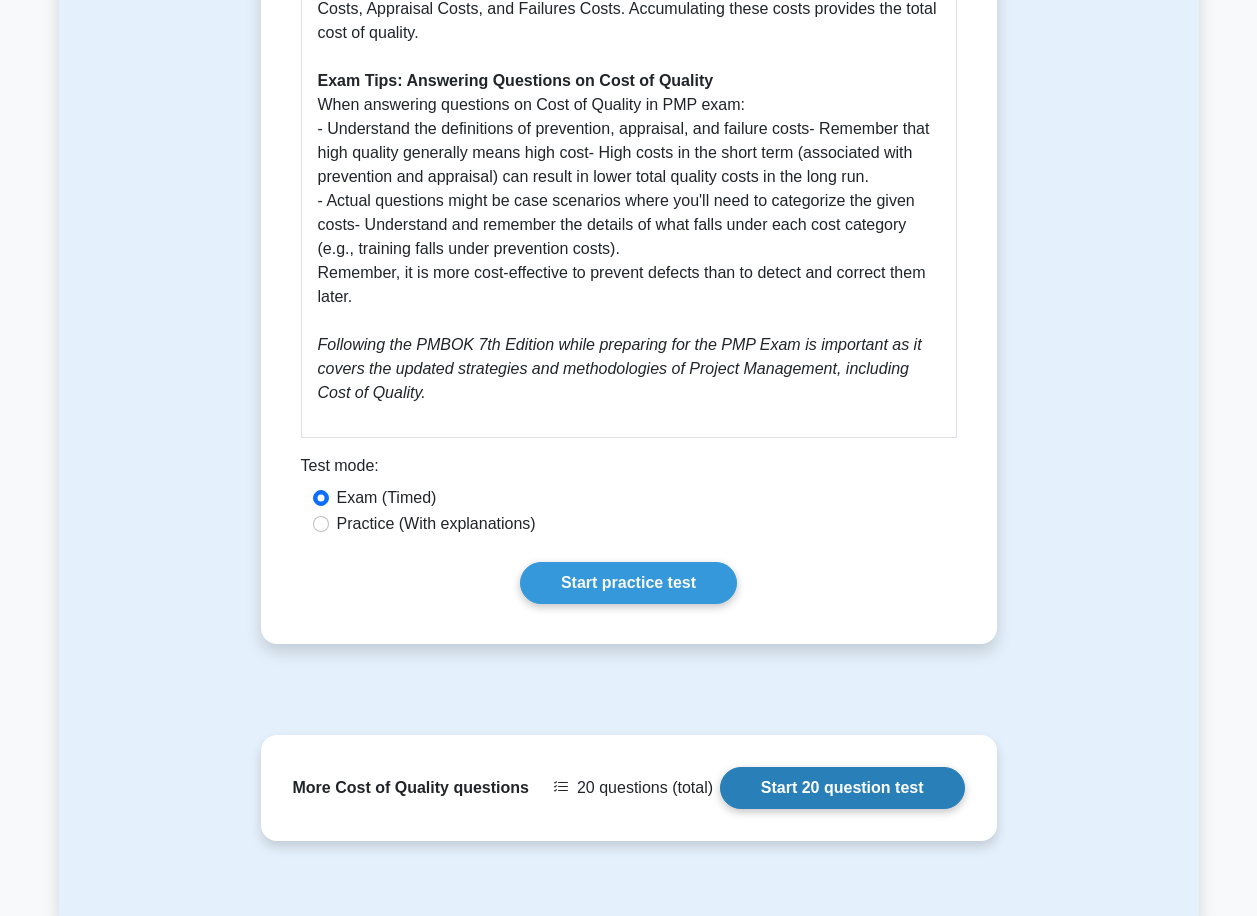 click on "Start 20 question test" at bounding box center (842, 788) 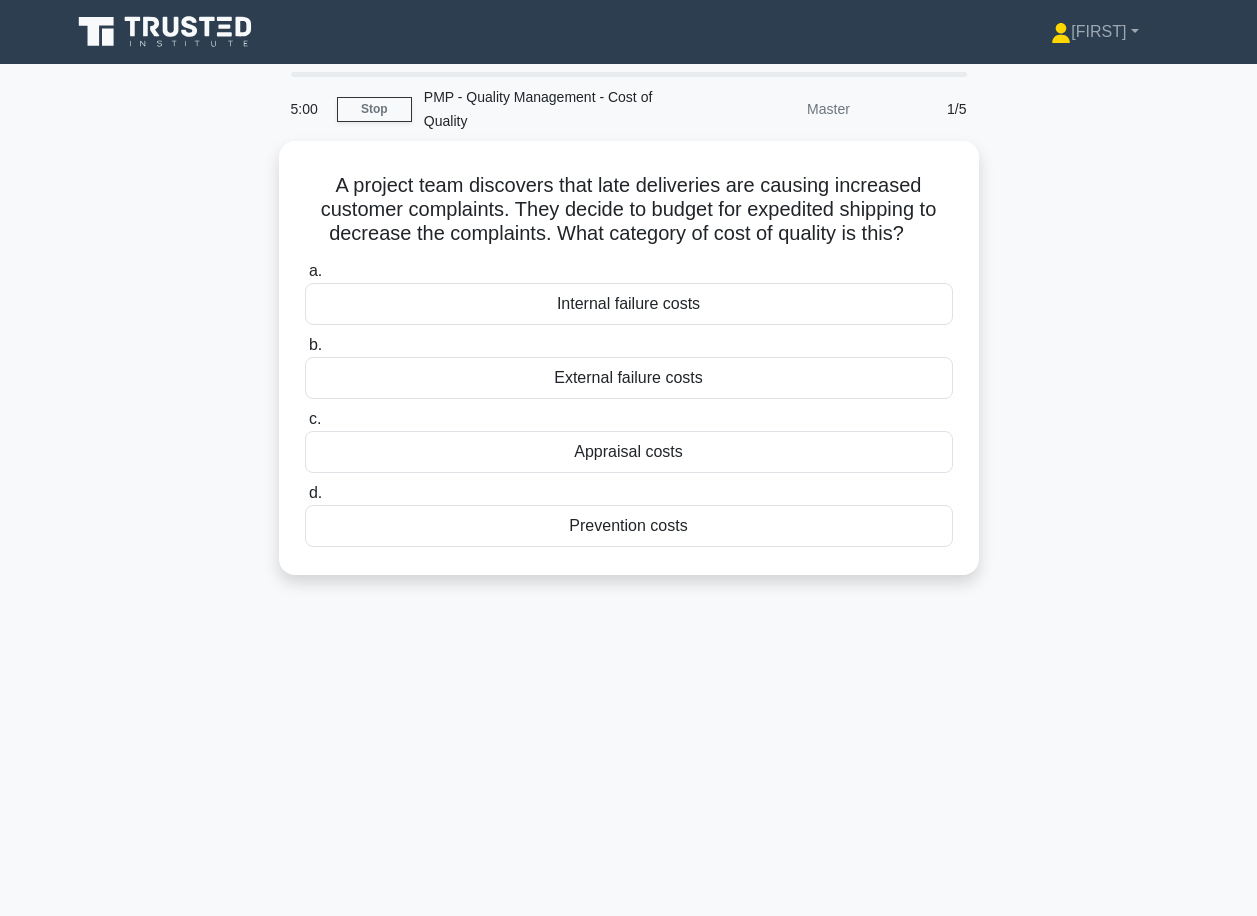 scroll, scrollTop: 0, scrollLeft: 0, axis: both 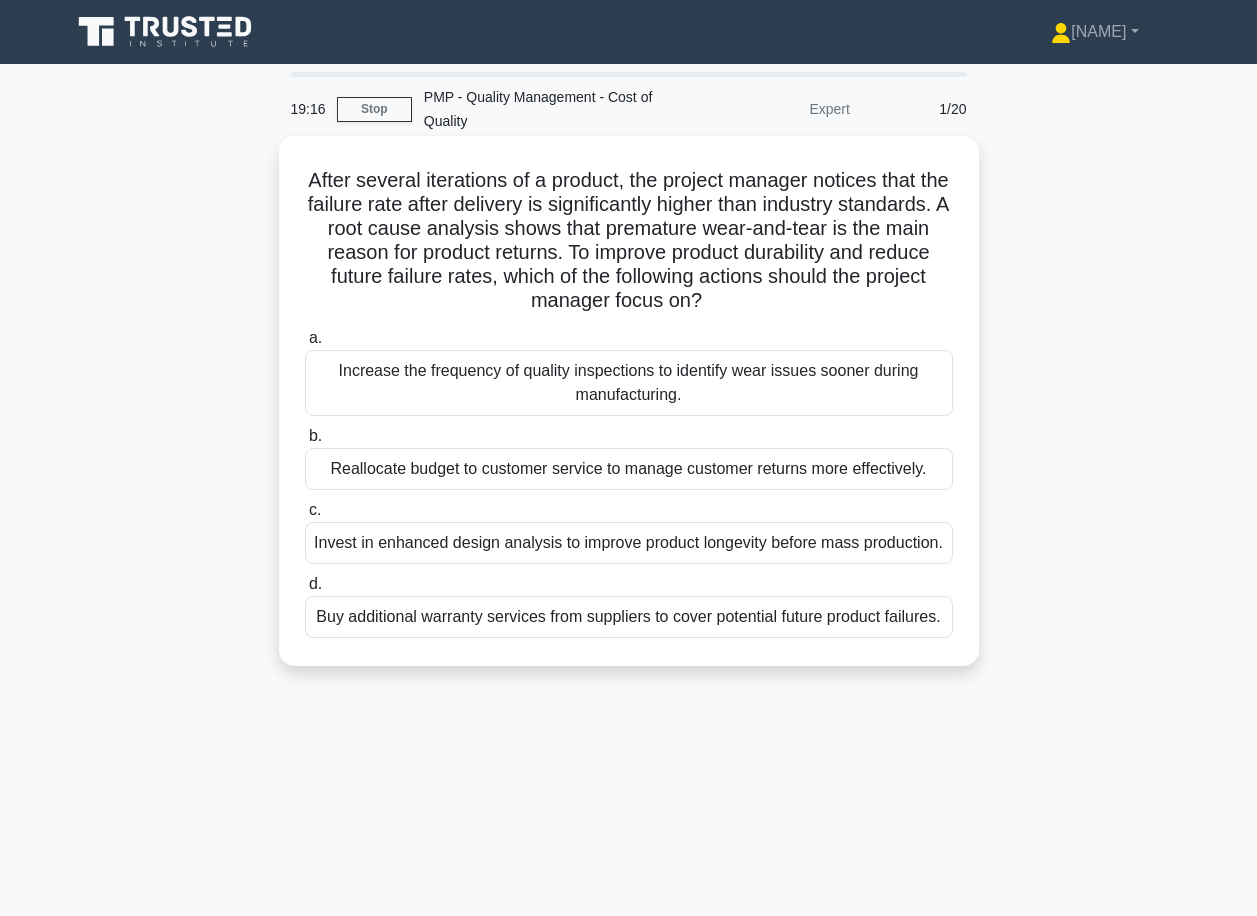 click on "Invest in enhanced design analysis to improve product longevity before mass production." at bounding box center (629, 543) 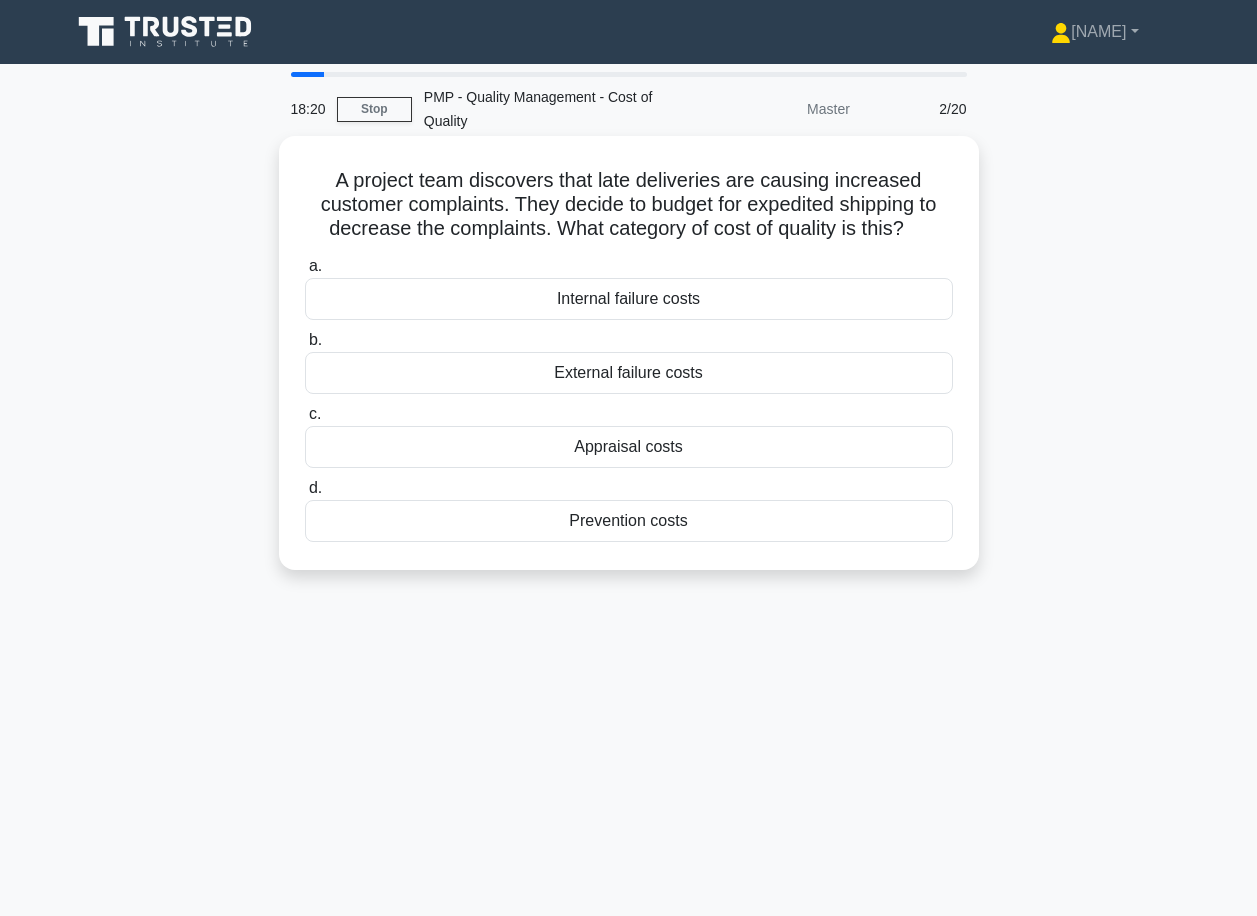 click on "Prevention costs" at bounding box center (629, 521) 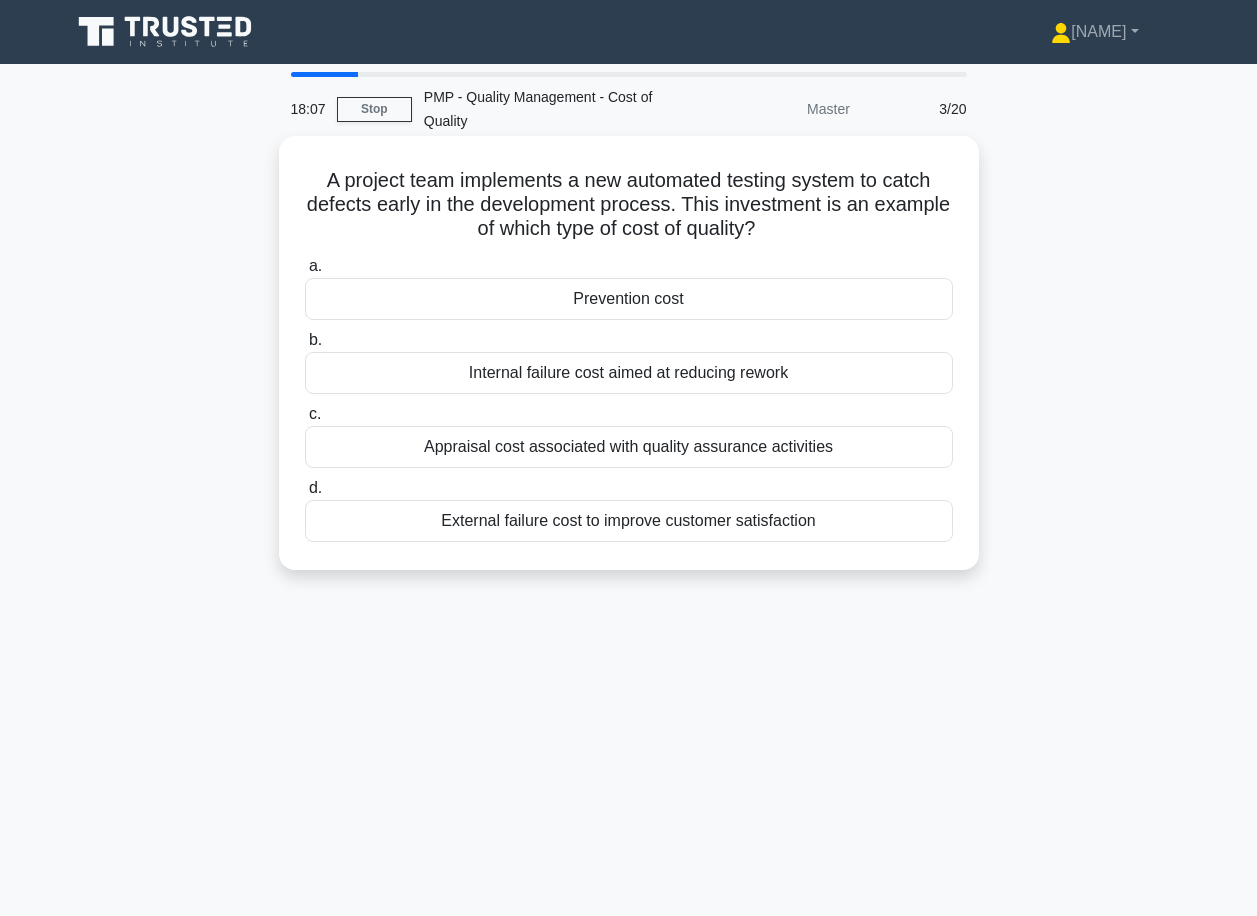 click on "Prevention cost" at bounding box center (629, 299) 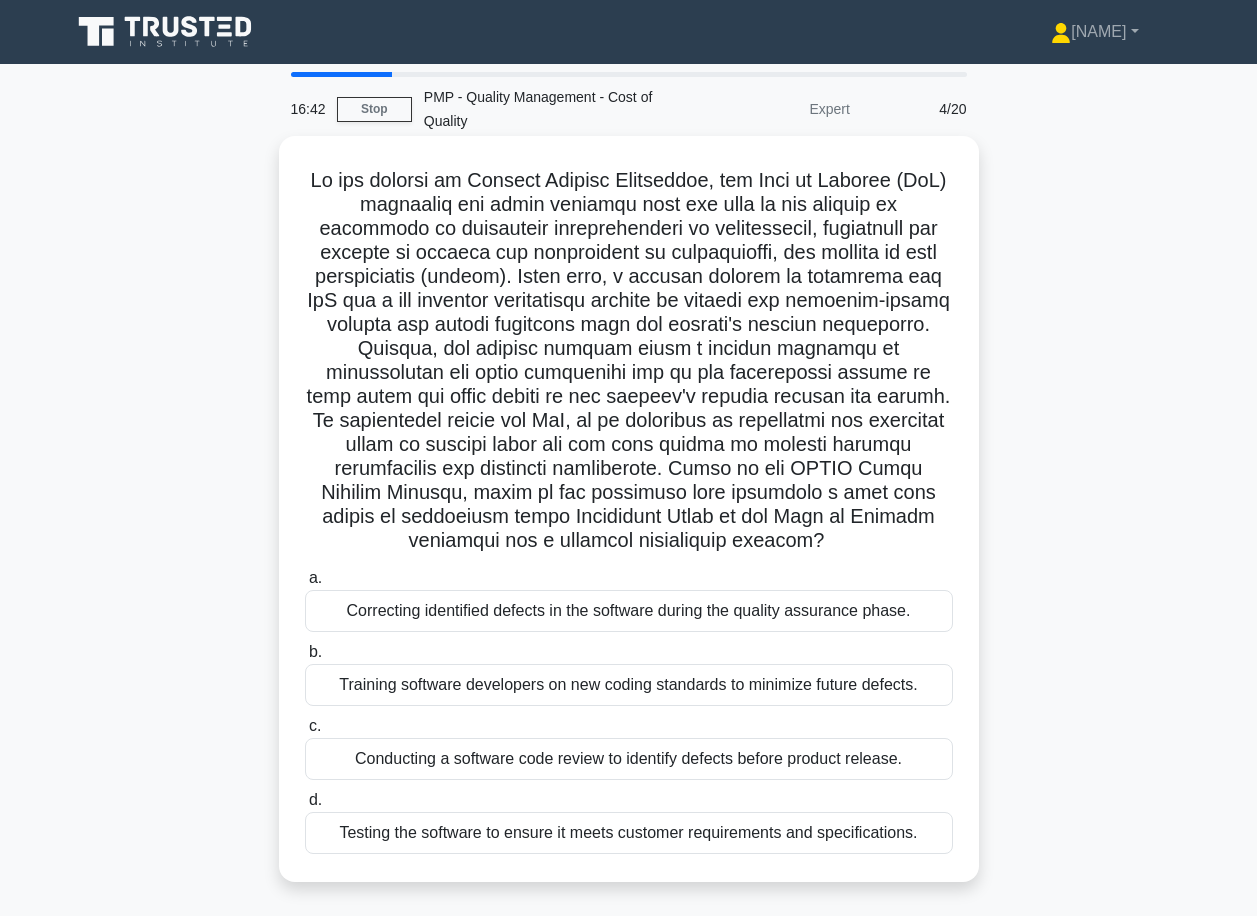 click on "Training software developers on new coding standards to minimize future defects." at bounding box center [629, 685] 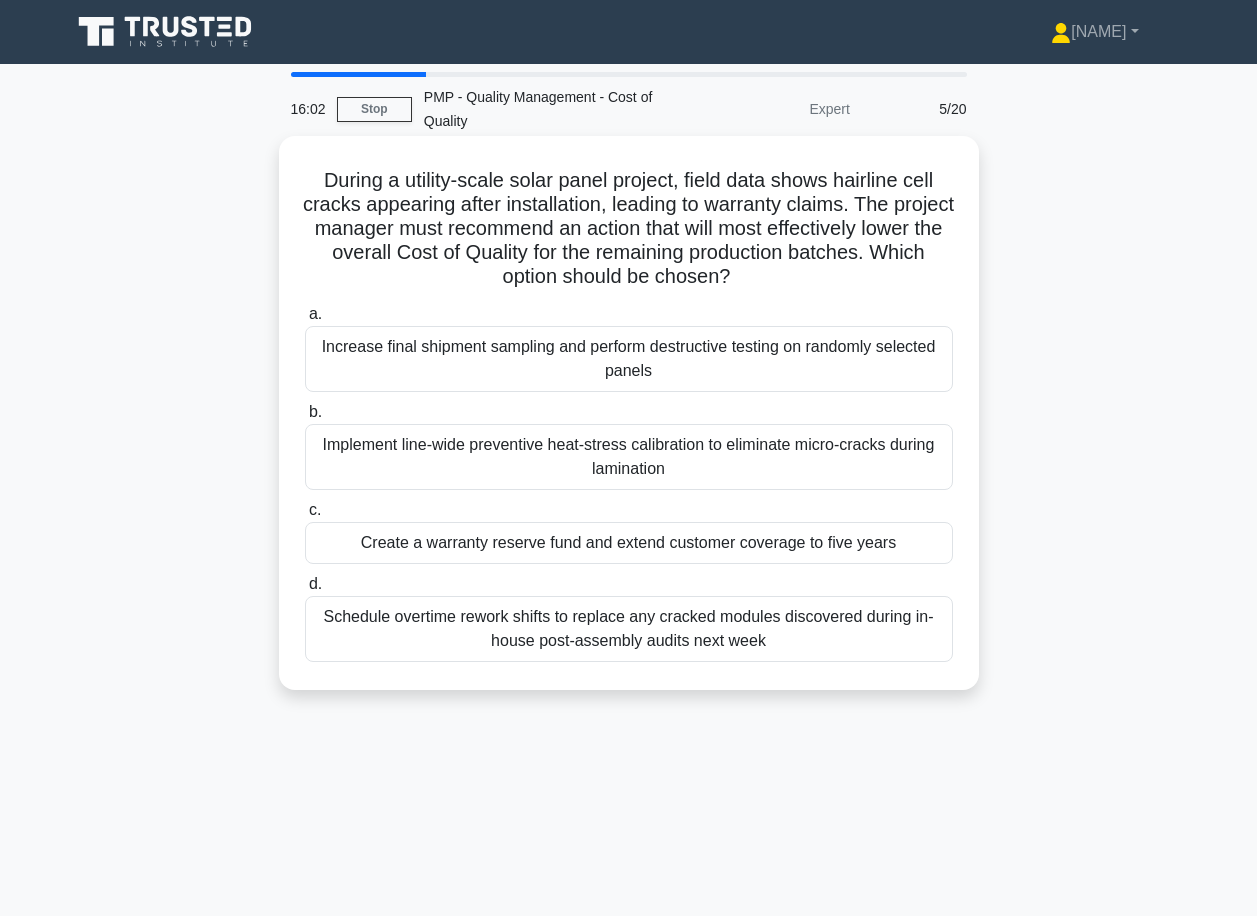 click on "Implement line-wide preventive heat-stress calibration to eliminate micro-cracks during lamination" at bounding box center (629, 457) 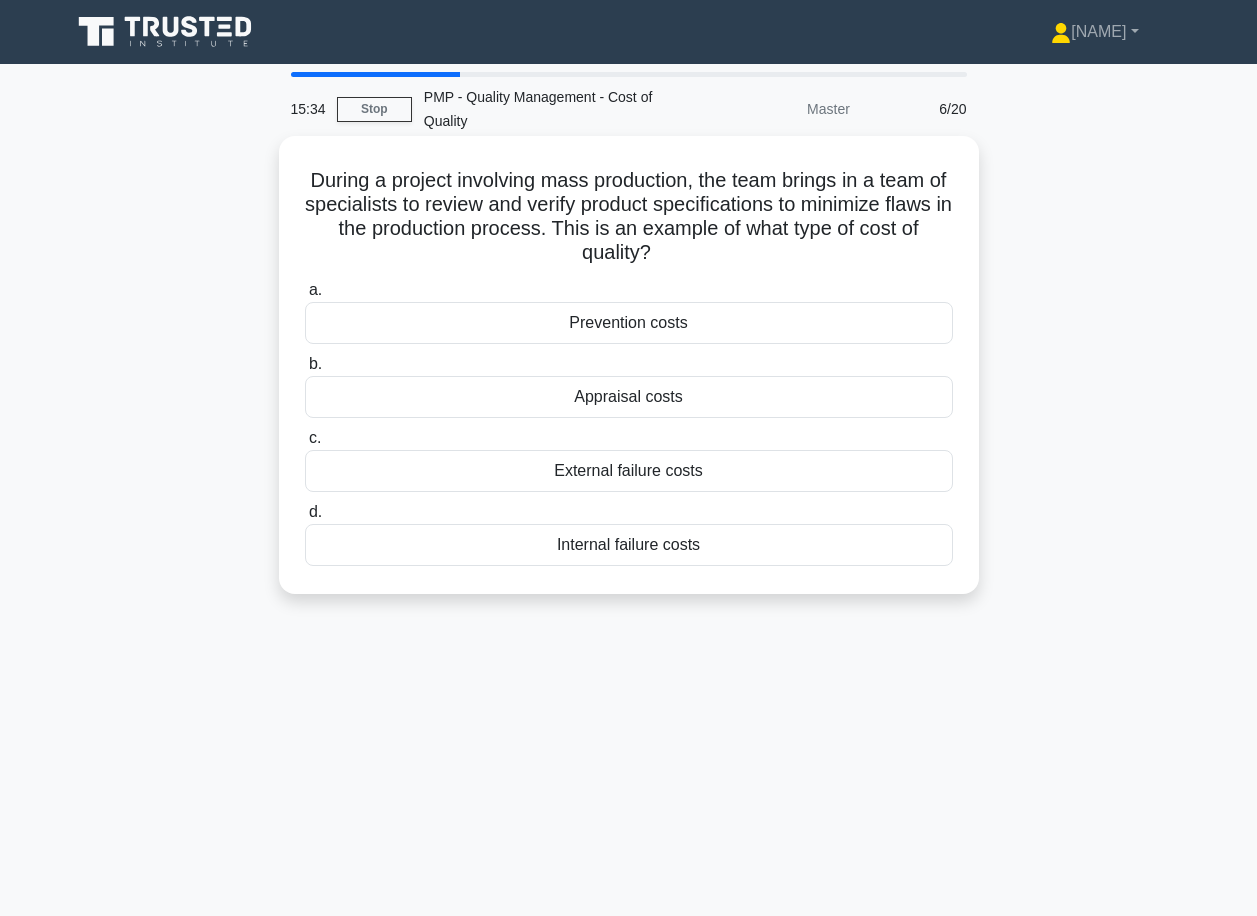 click on "Internal failure costs" at bounding box center (629, 545) 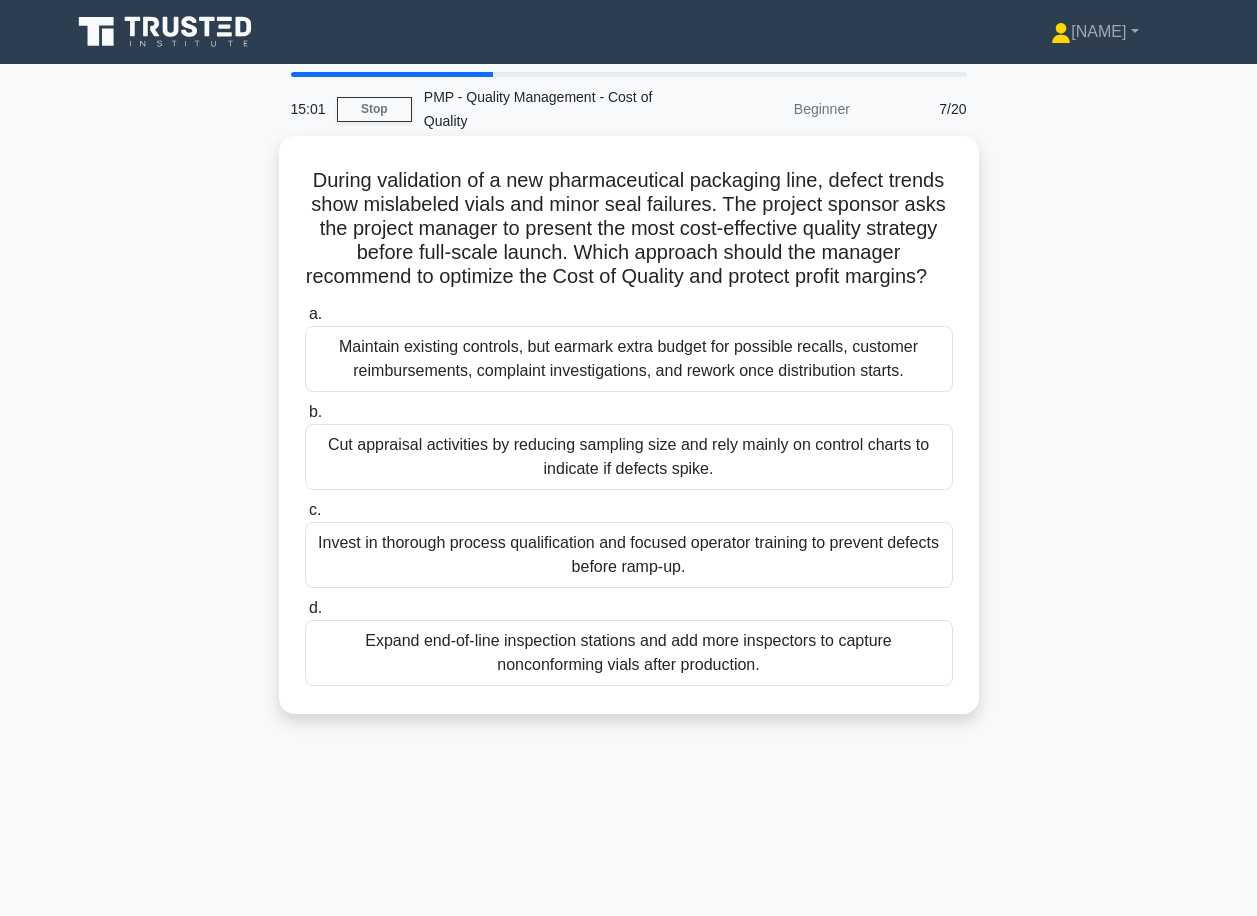 click on "Invest in thorough process qualification and focused operator training to prevent defects before ramp-up." at bounding box center [629, 555] 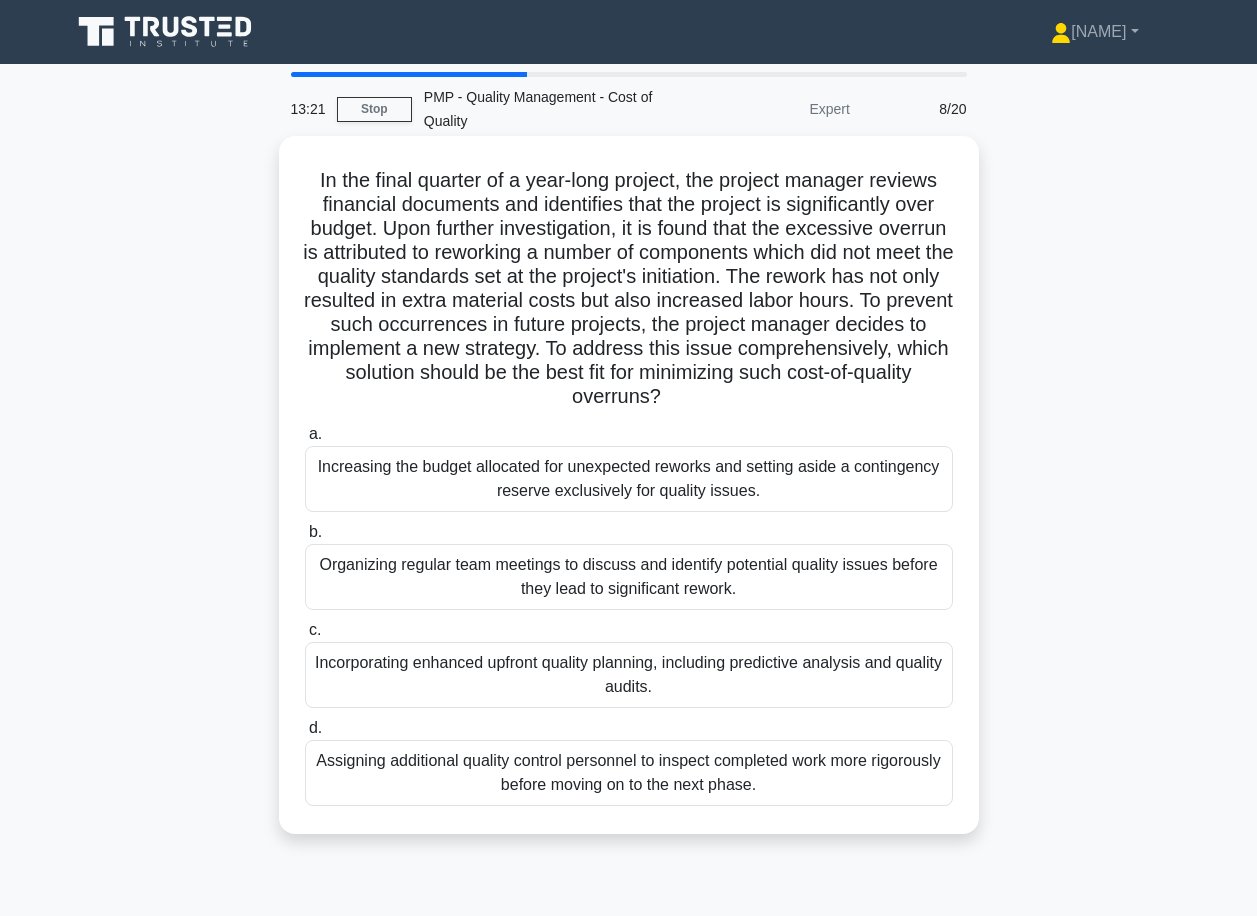 click on "Incorporating enhanced upfront quality planning, including predictive analysis and quality audits." at bounding box center [629, 675] 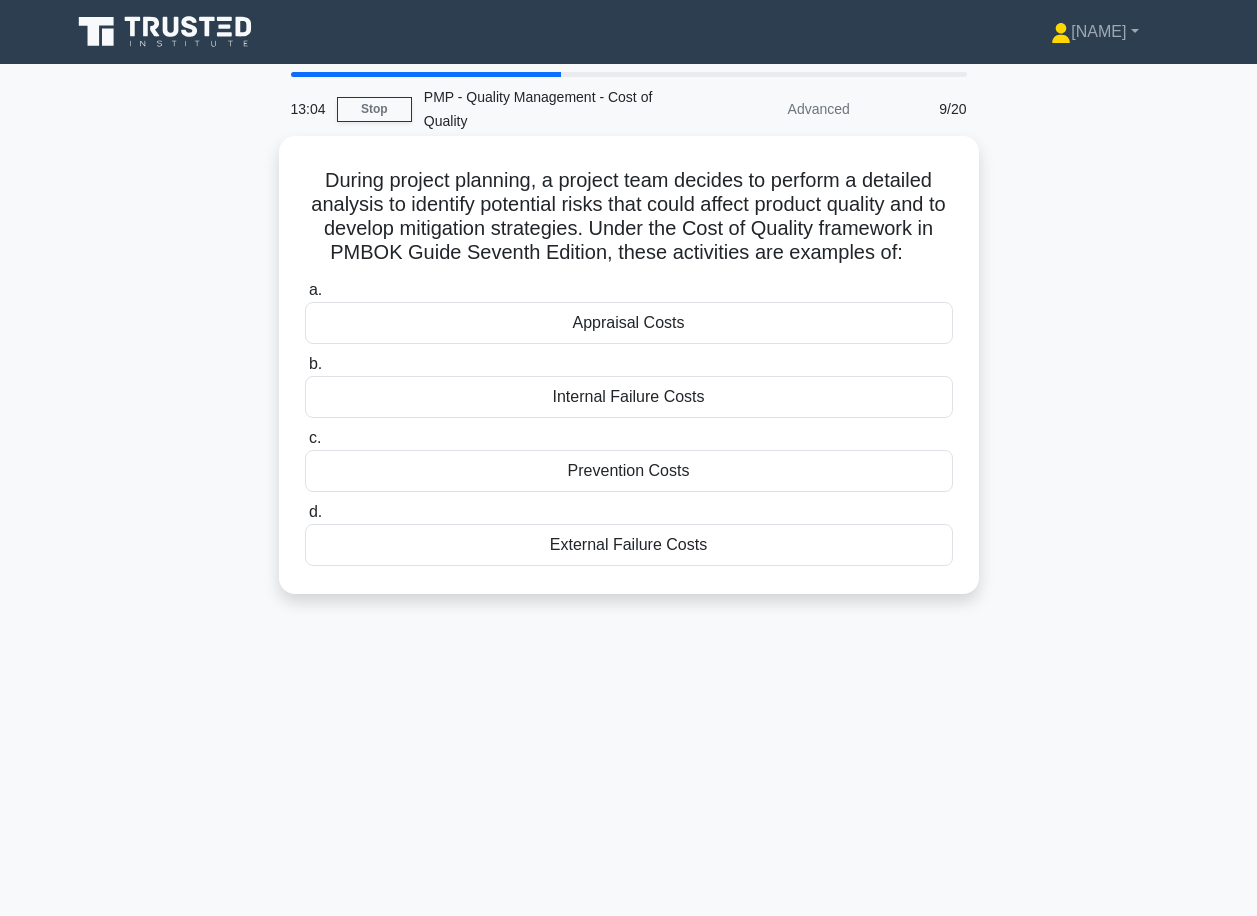 click on "Prevention Costs" at bounding box center [629, 471] 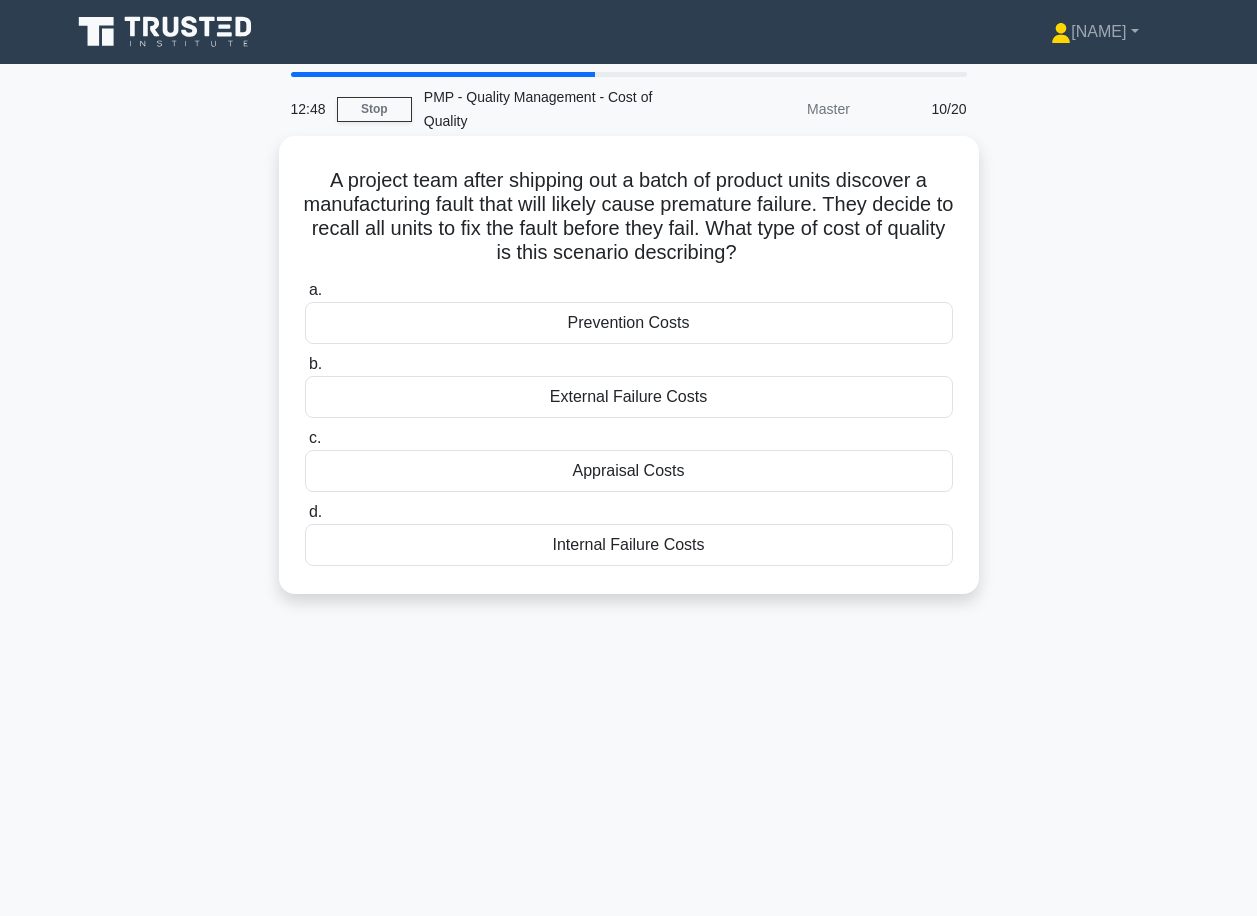 click on "External Failure Costs" at bounding box center [629, 397] 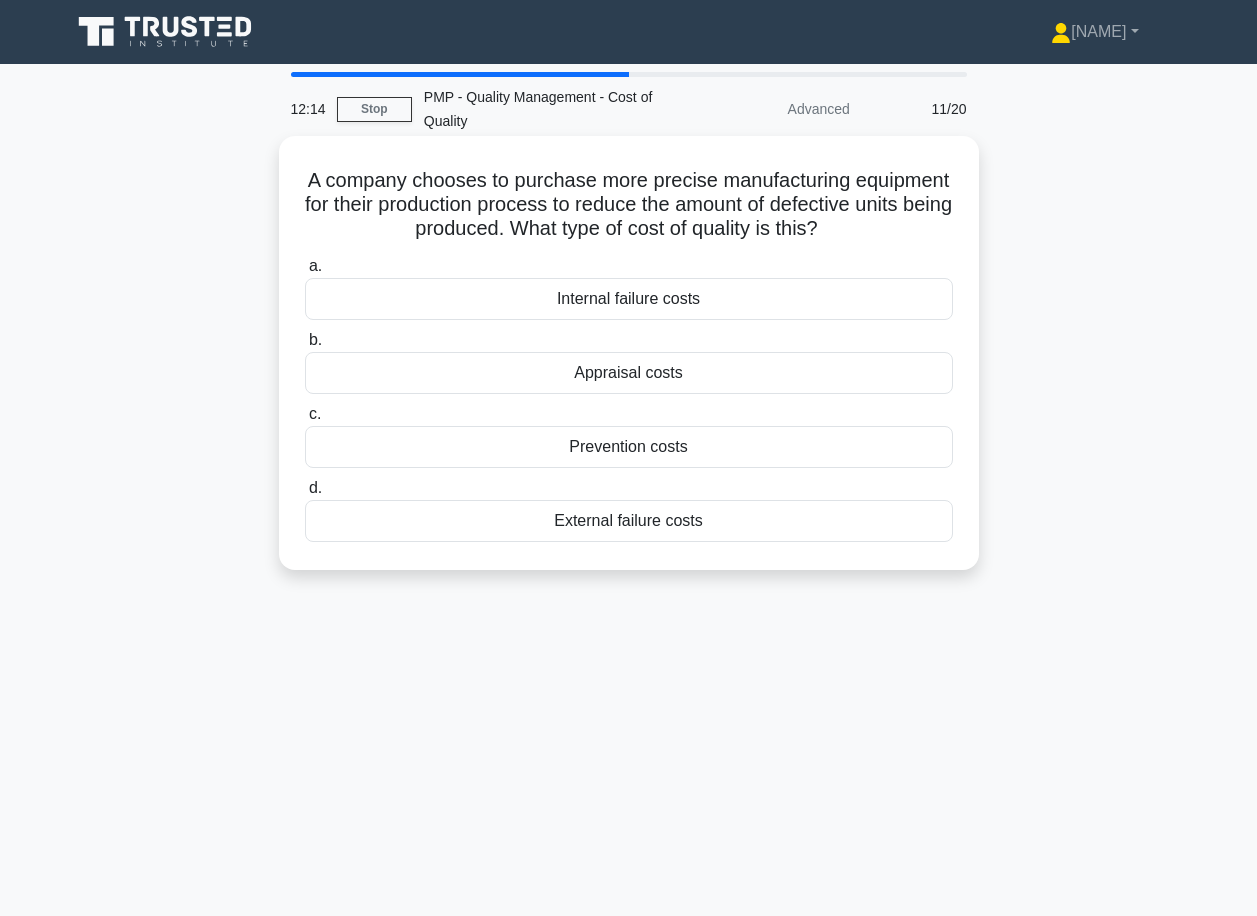 click on "Prevention costs" at bounding box center [629, 447] 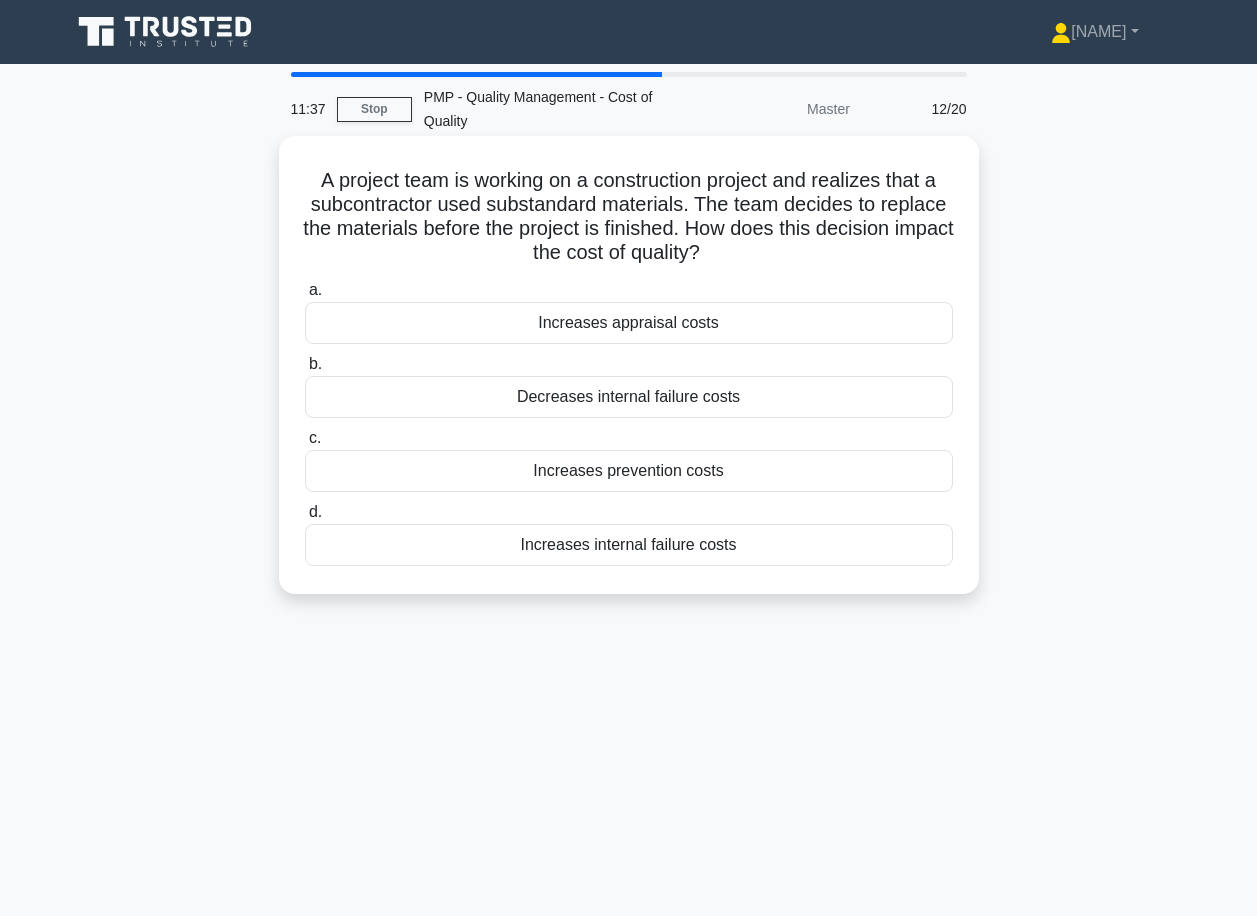 click on "Decreases internal failure costs" at bounding box center [629, 397] 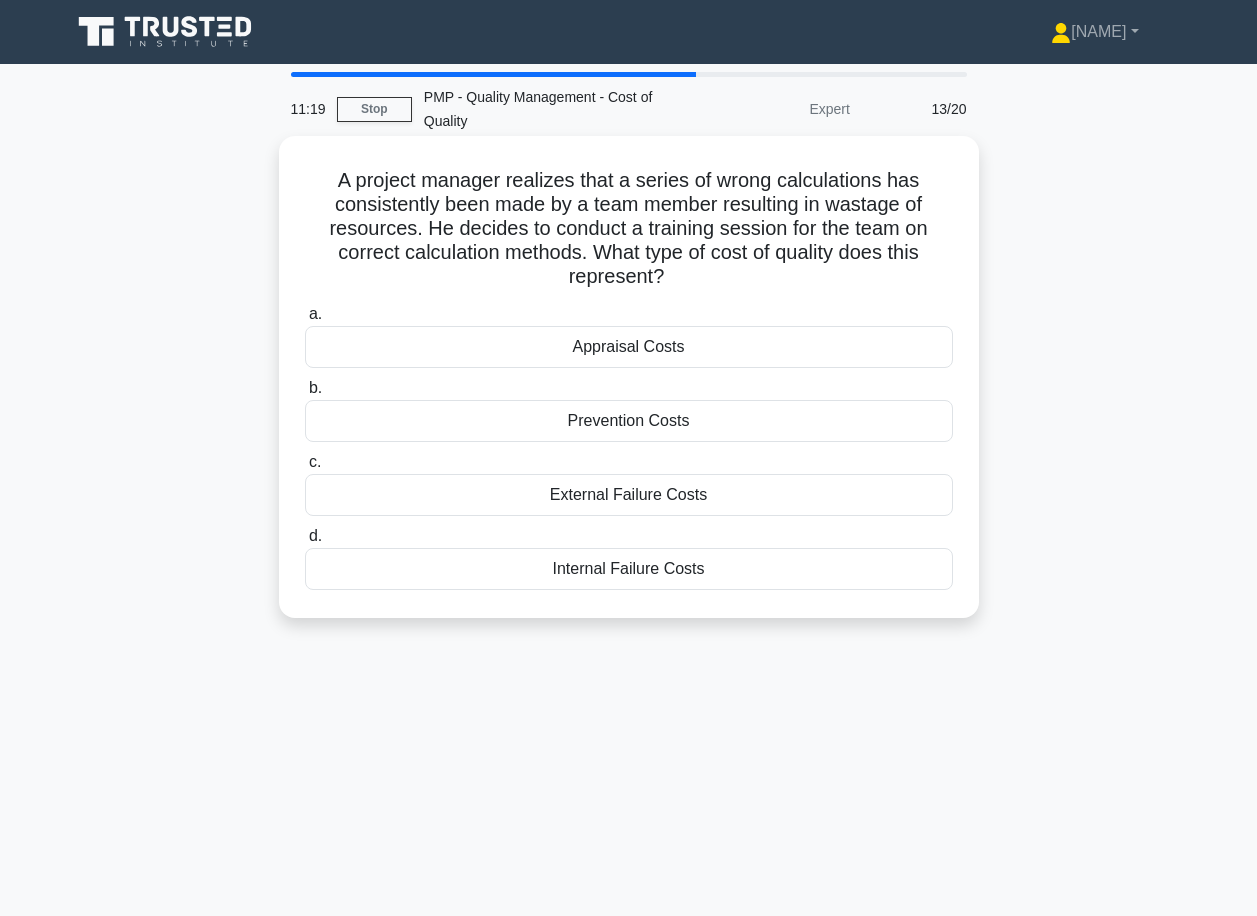 click on "Appraisal Costs" at bounding box center [629, 347] 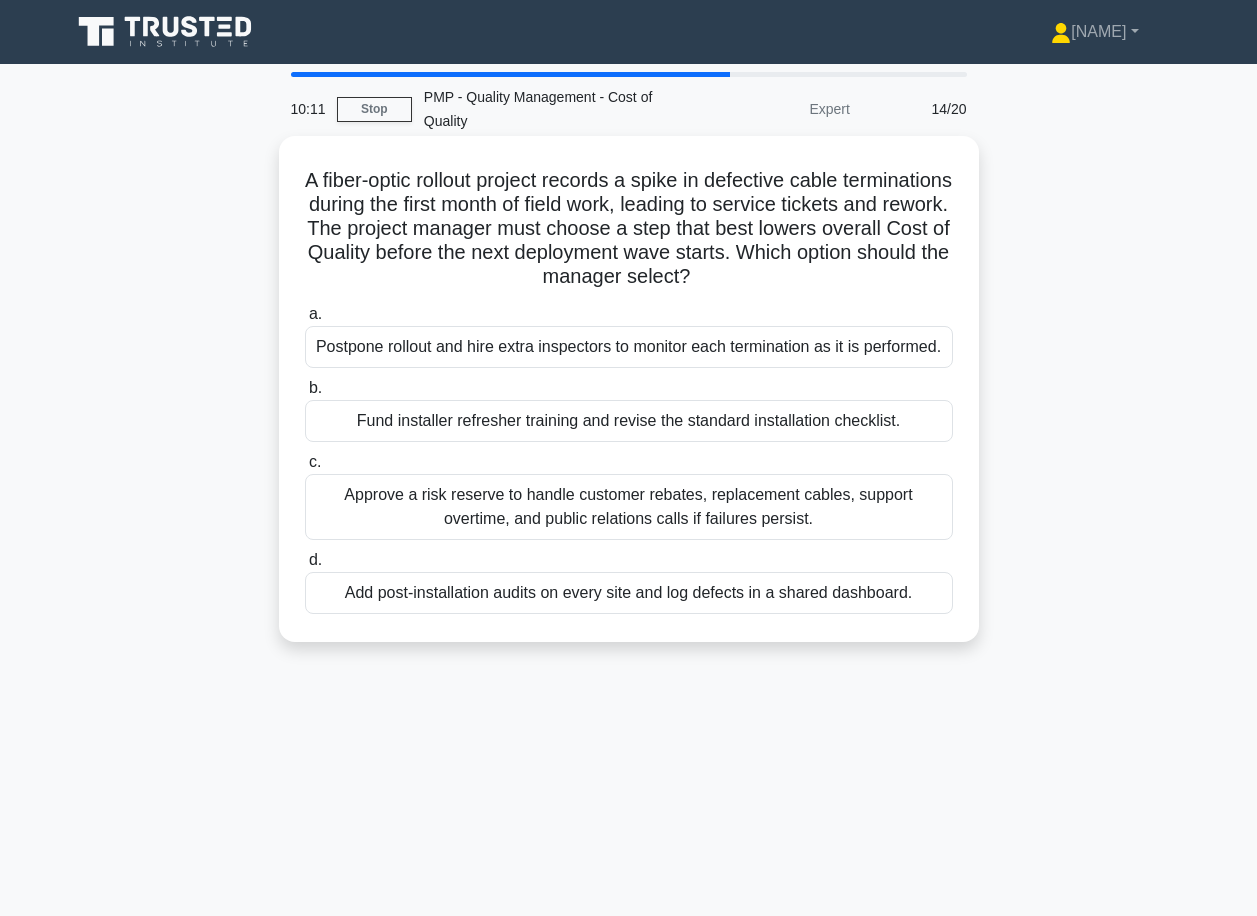 click on "Fund installer refresher training and revise the standard installation checklist." at bounding box center (629, 421) 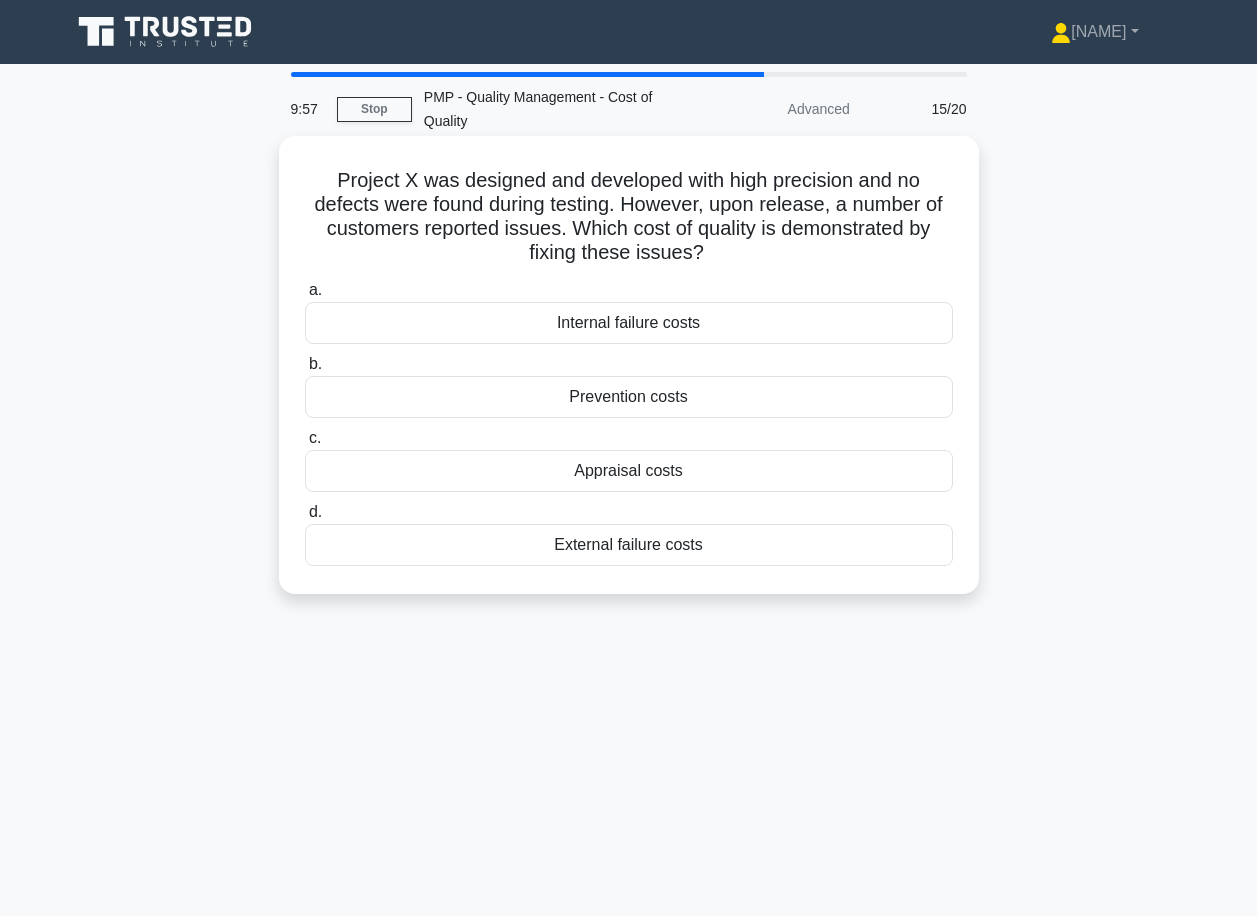 click on "External failure costs" at bounding box center (629, 545) 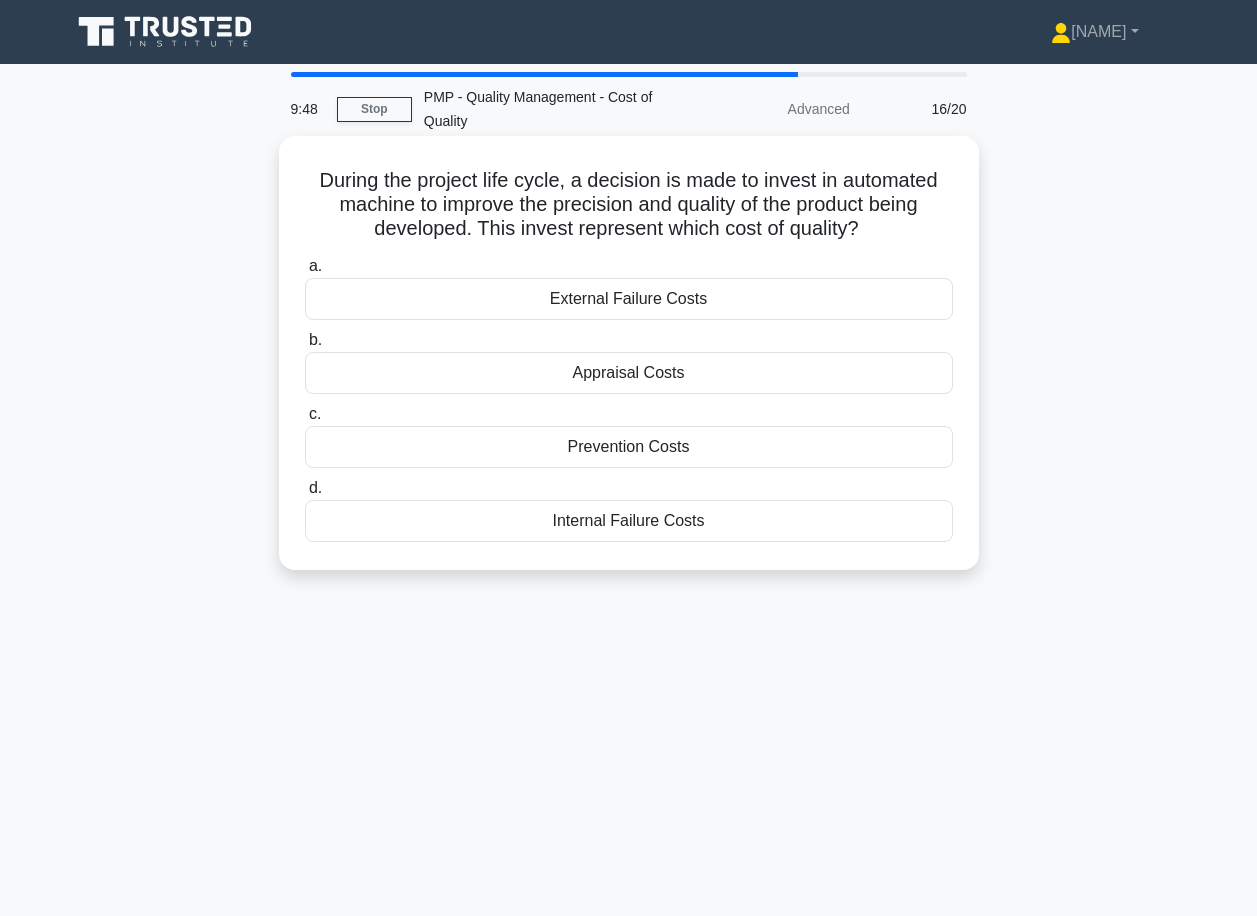click on "Prevention Costs" at bounding box center (629, 447) 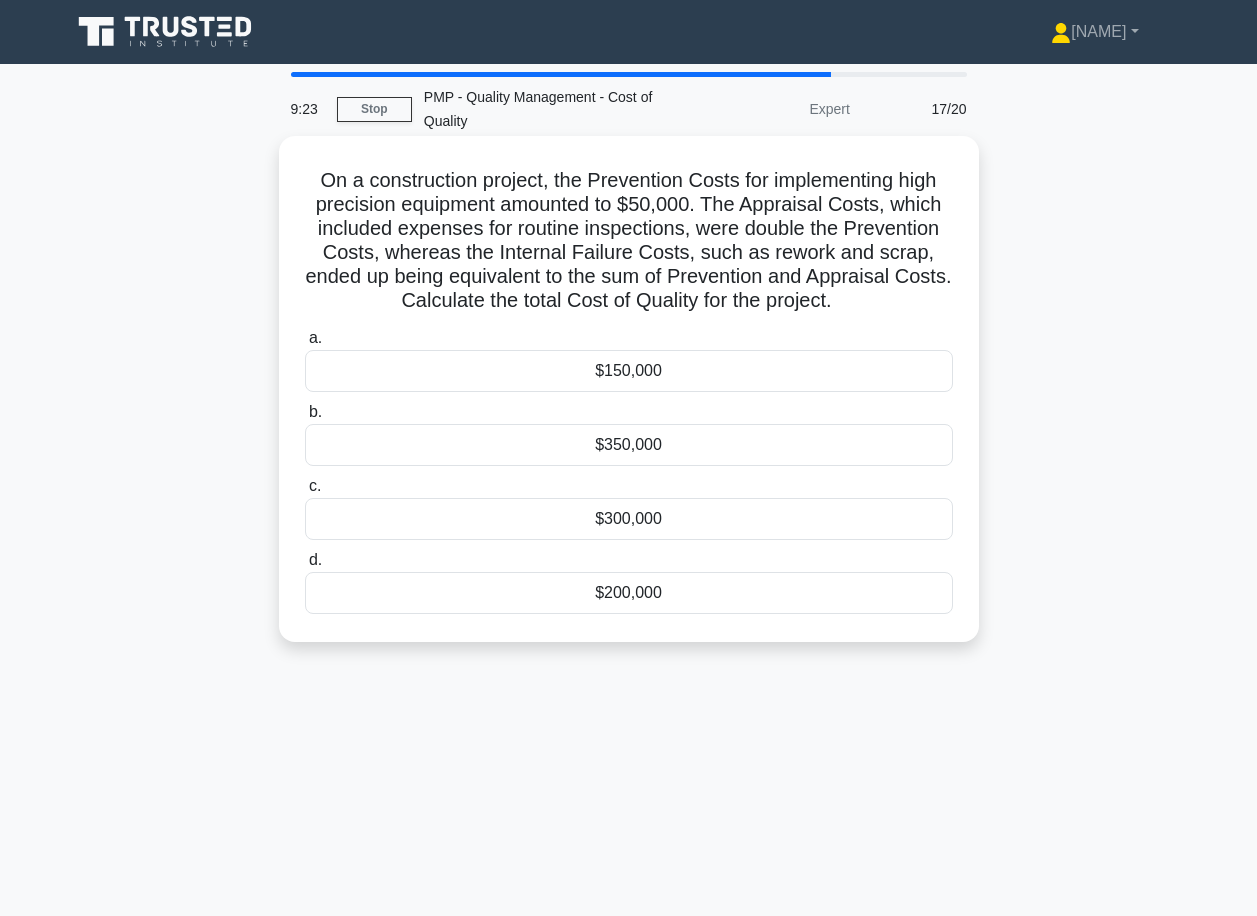 click on "$300,000" at bounding box center (629, 519) 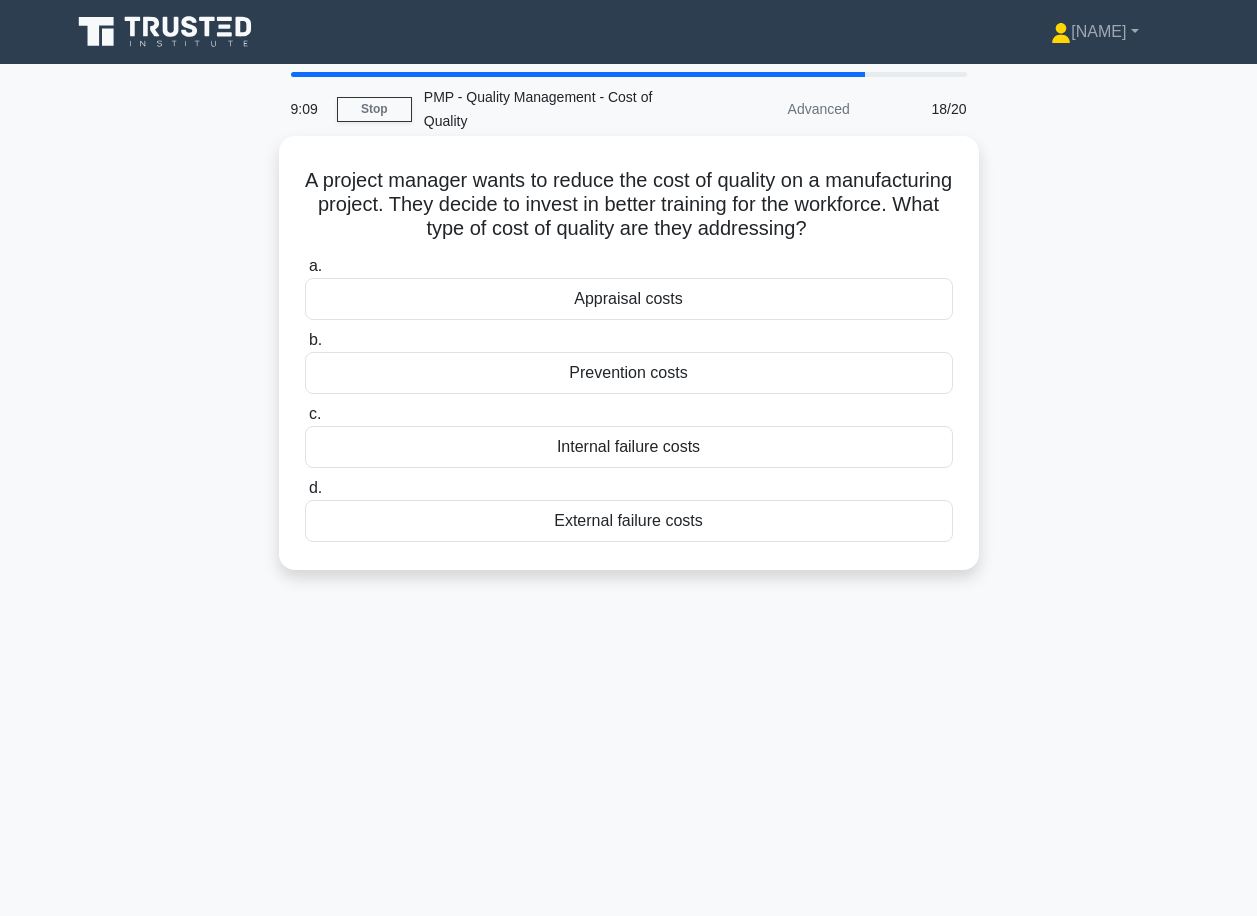 click on "Prevention costs" at bounding box center (629, 373) 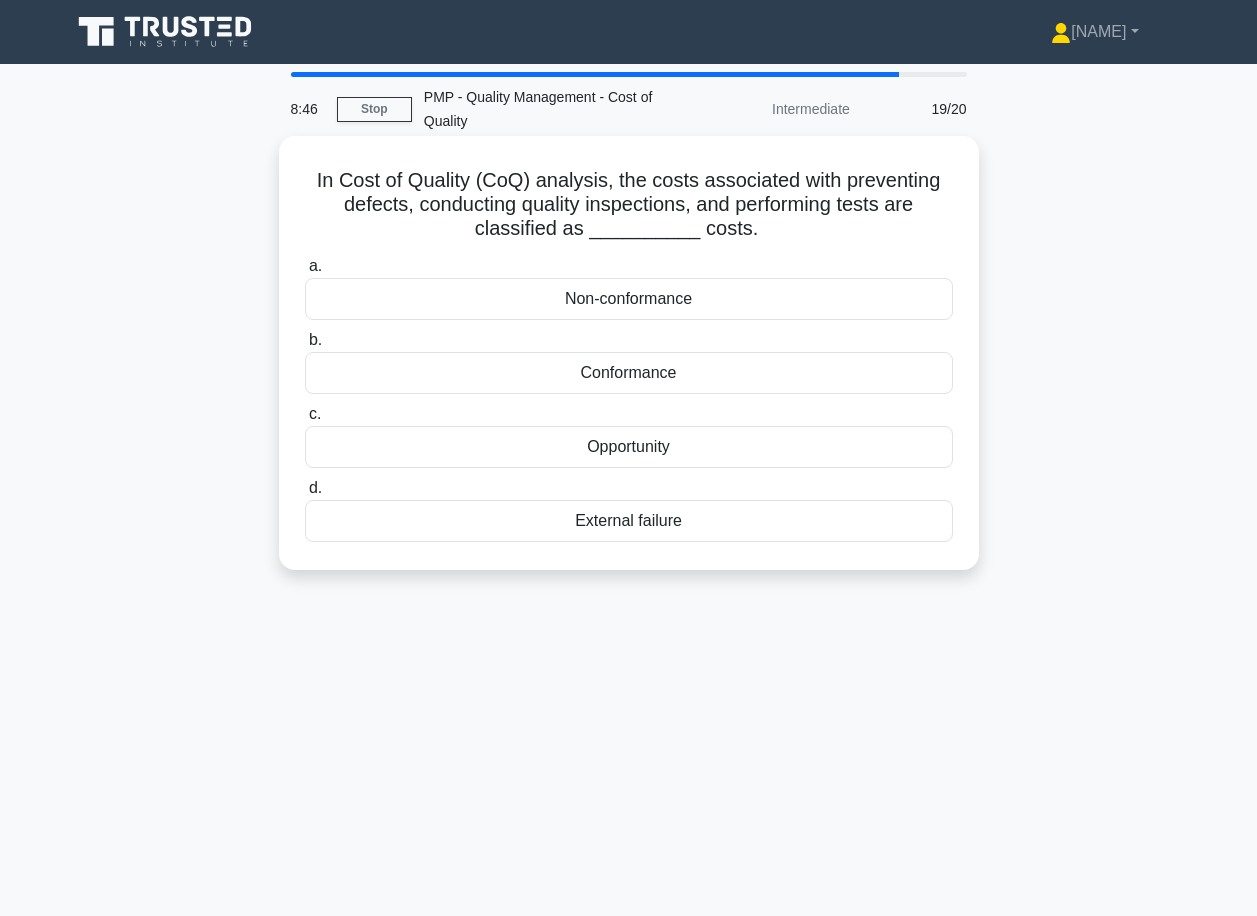click on "Conformance" at bounding box center (629, 373) 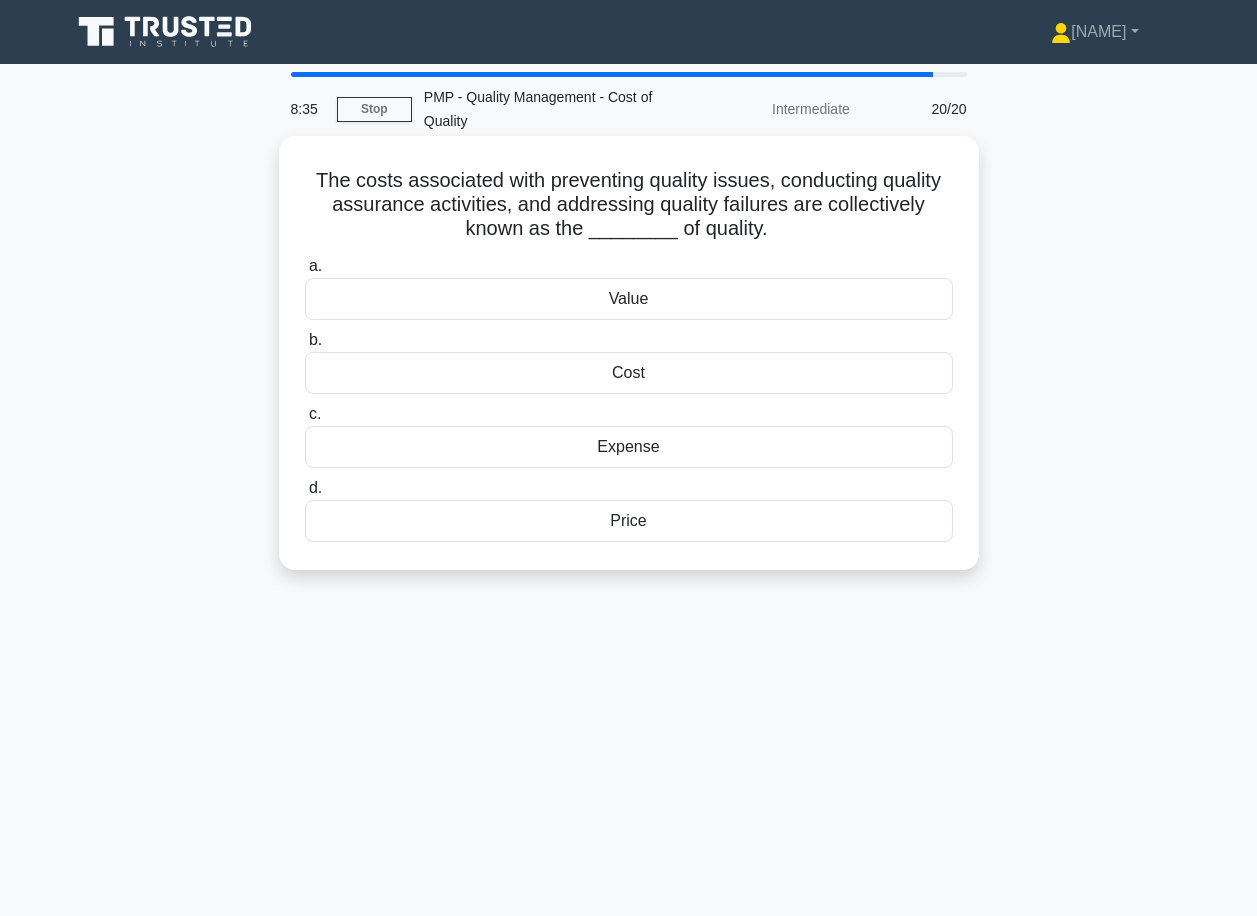 drag, startPoint x: 669, startPoint y: 371, endPoint x: 684, endPoint y: 372, distance: 15.033297 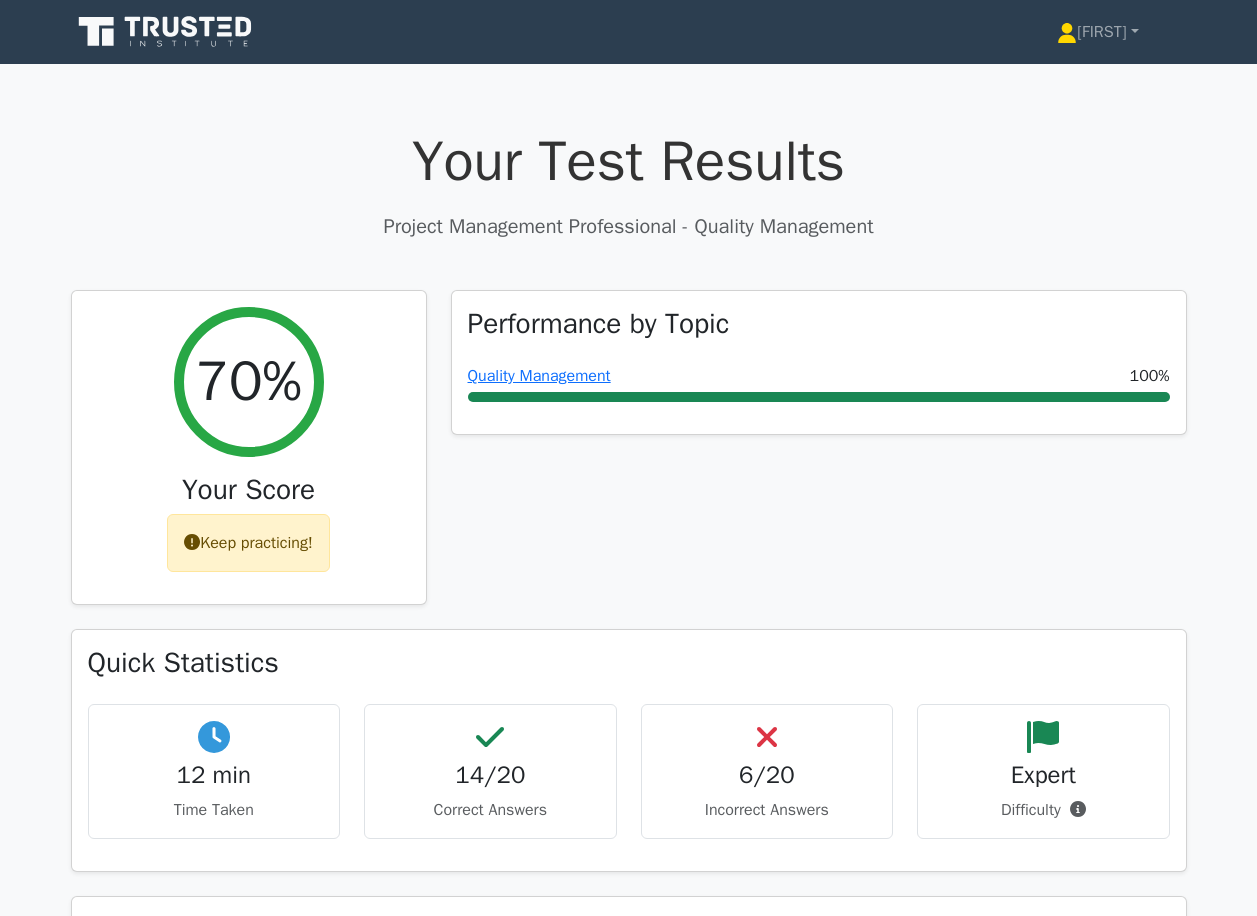 scroll, scrollTop: 0, scrollLeft: 0, axis: both 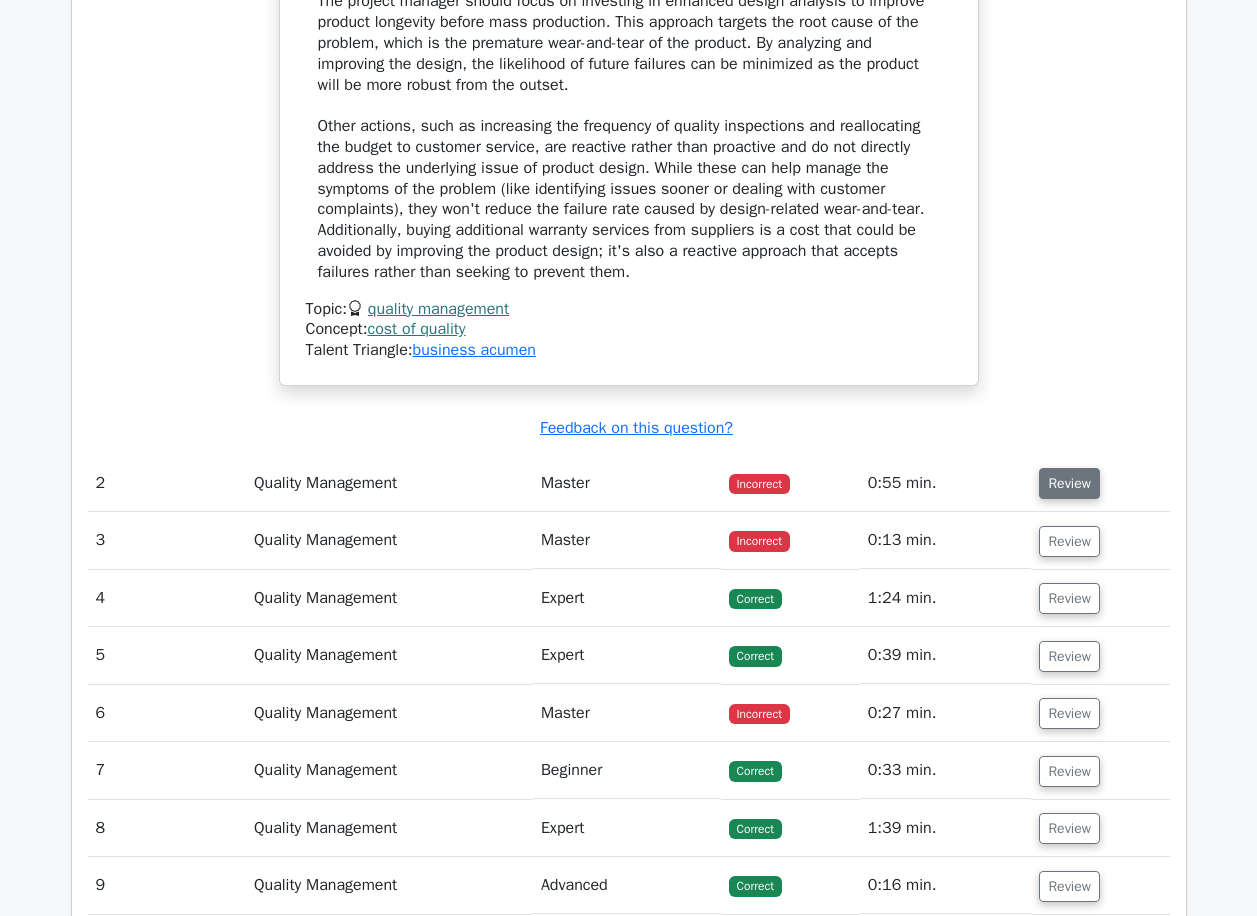 click on "Review" at bounding box center (1069, 483) 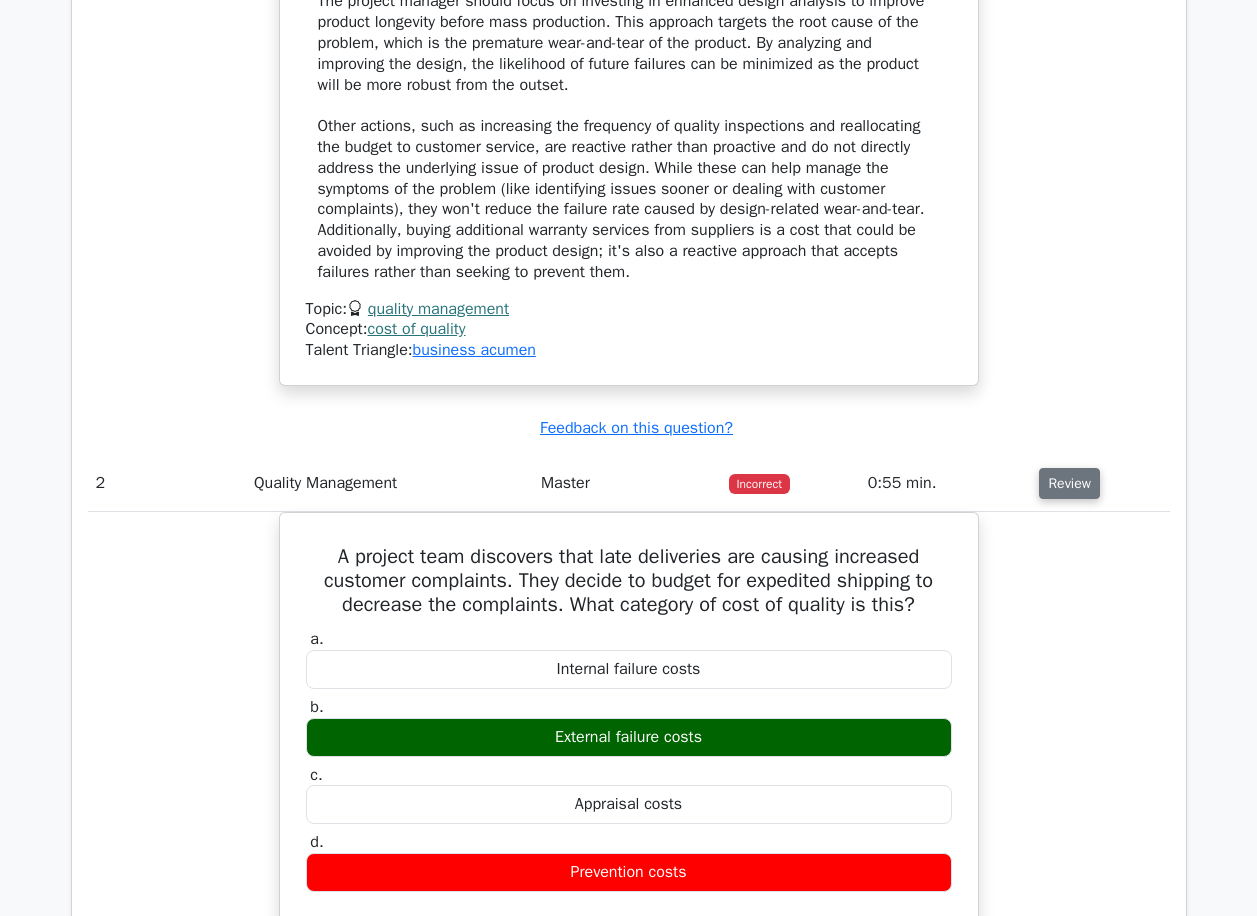click on "Review" at bounding box center [1069, 483] 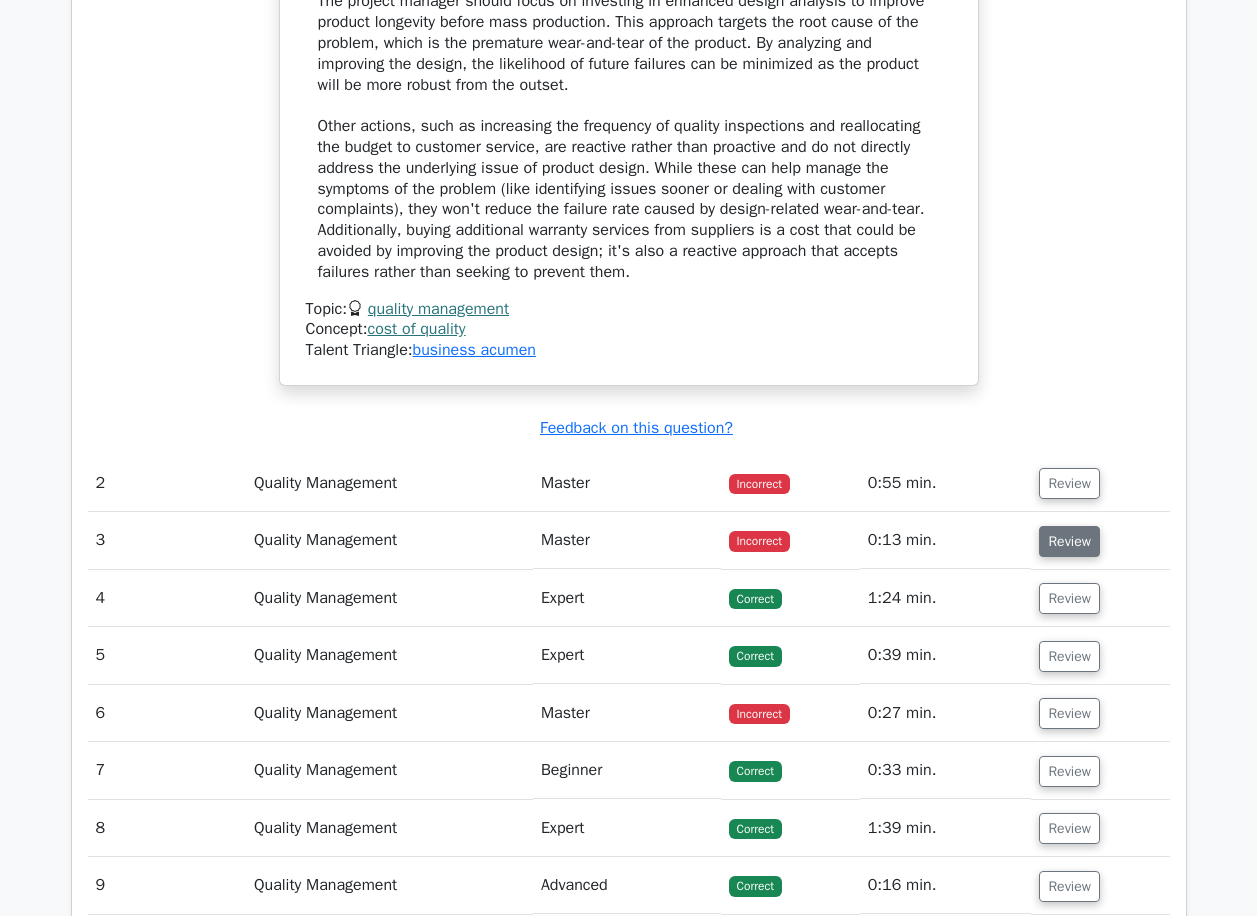 click on "Review" at bounding box center [1069, 541] 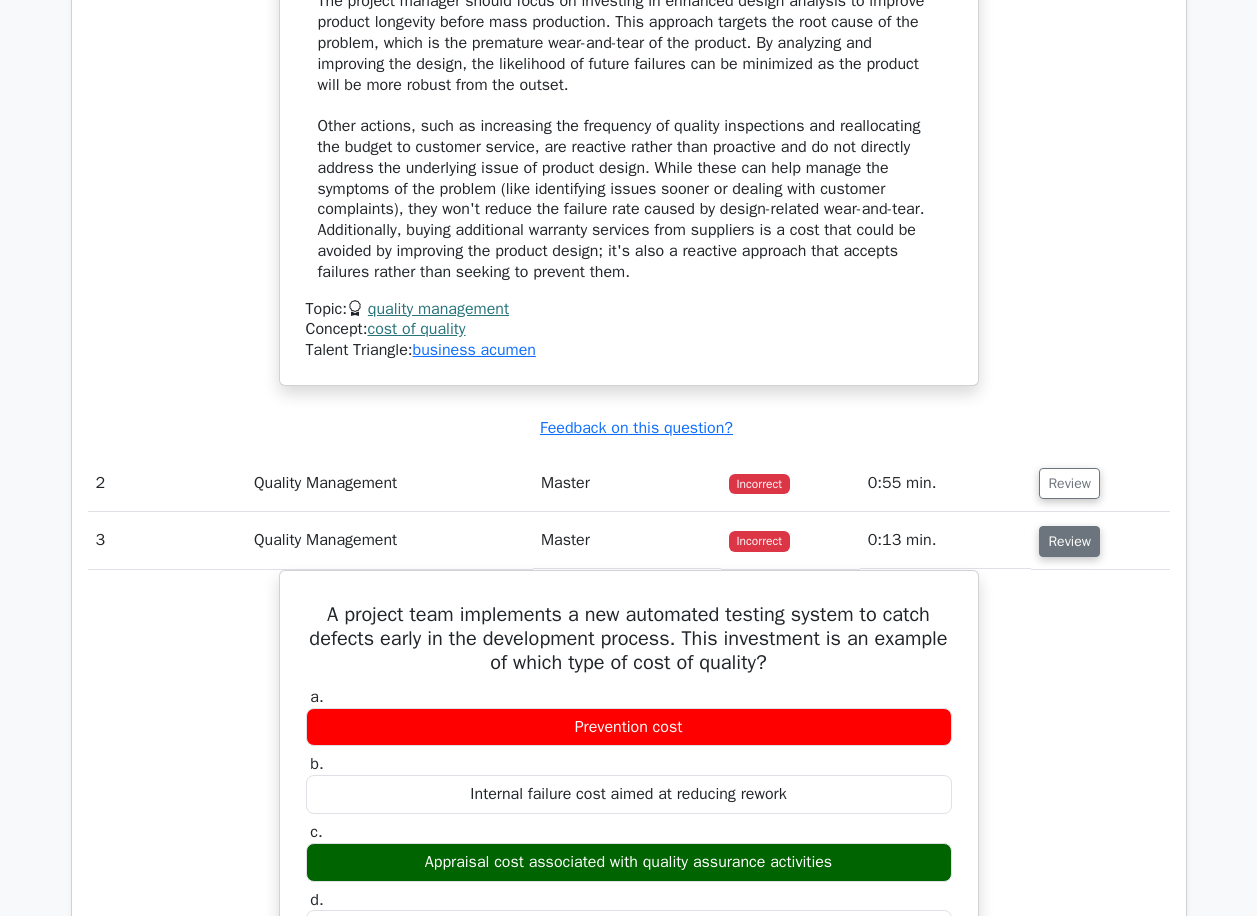 click on "Review" at bounding box center [1069, 541] 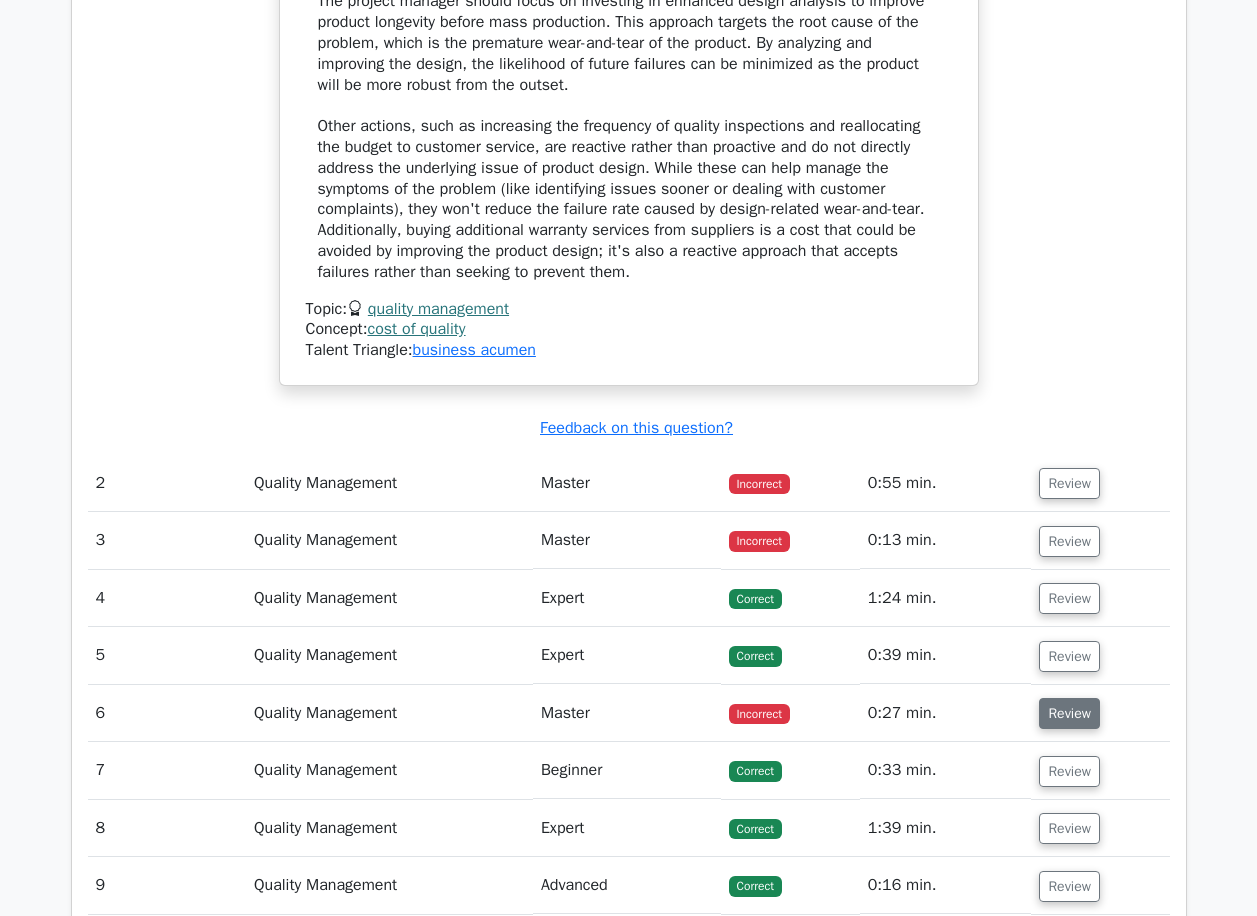 click on "Review" at bounding box center [1069, 713] 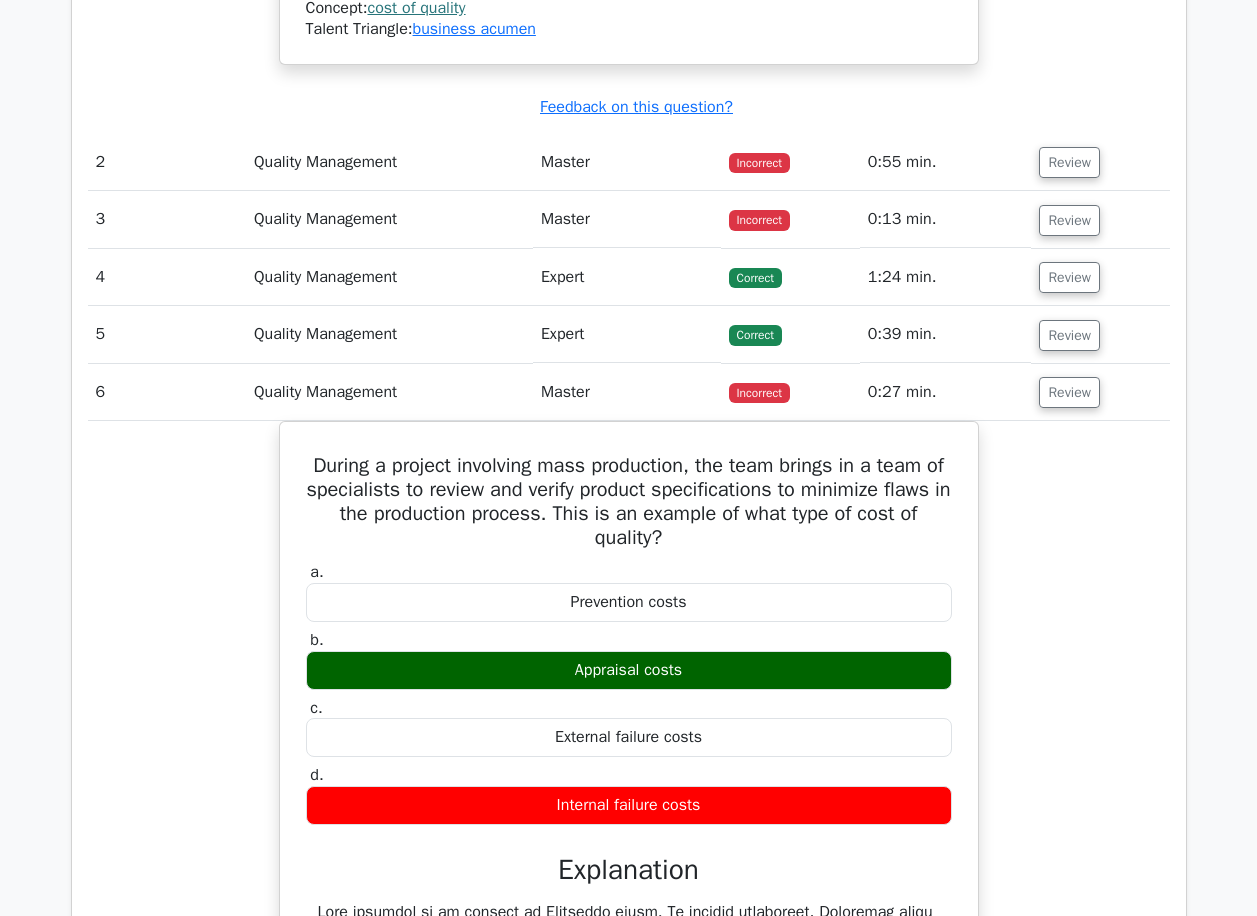 scroll, scrollTop: 2238, scrollLeft: 0, axis: vertical 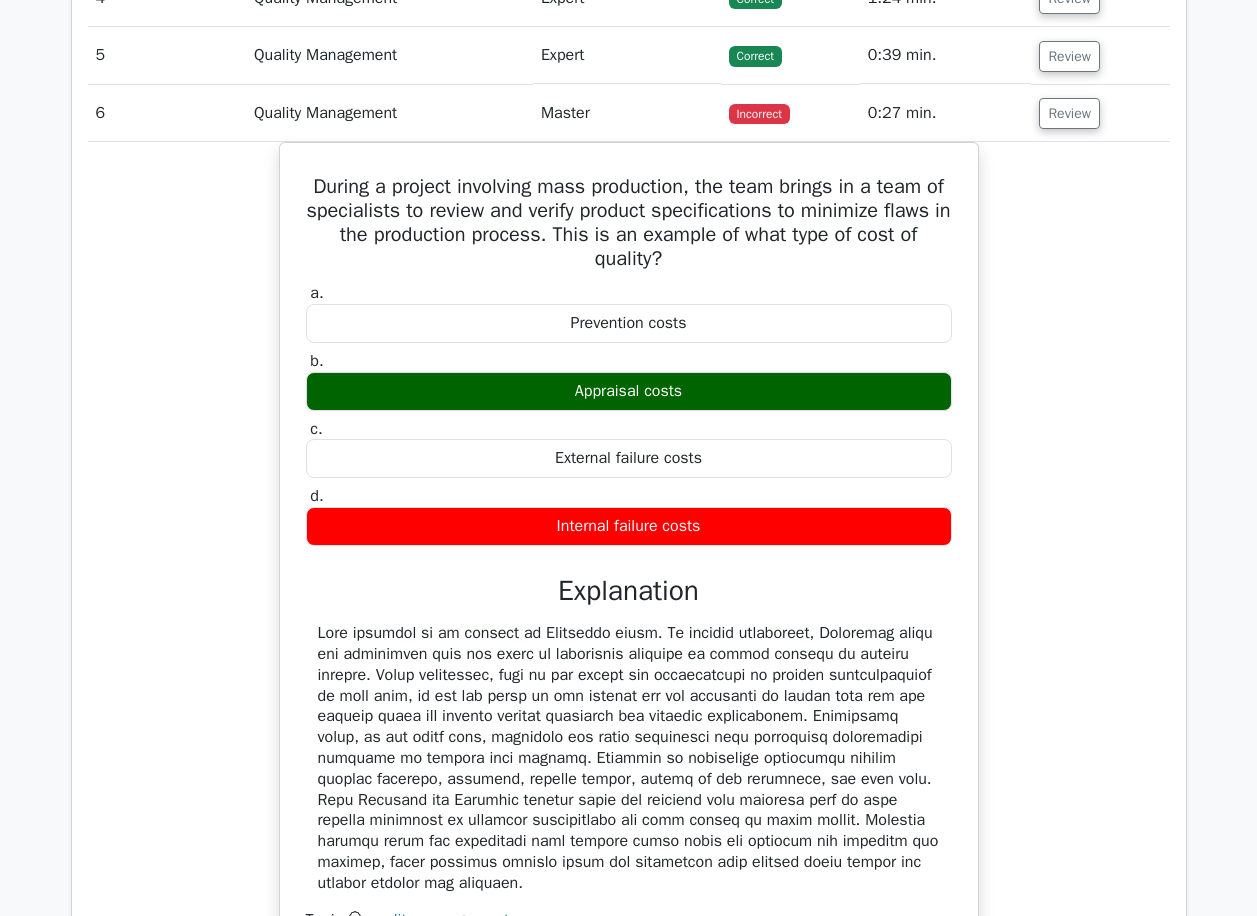 drag, startPoint x: 1079, startPoint y: 146, endPoint x: 1064, endPoint y: 208, distance: 63.788715 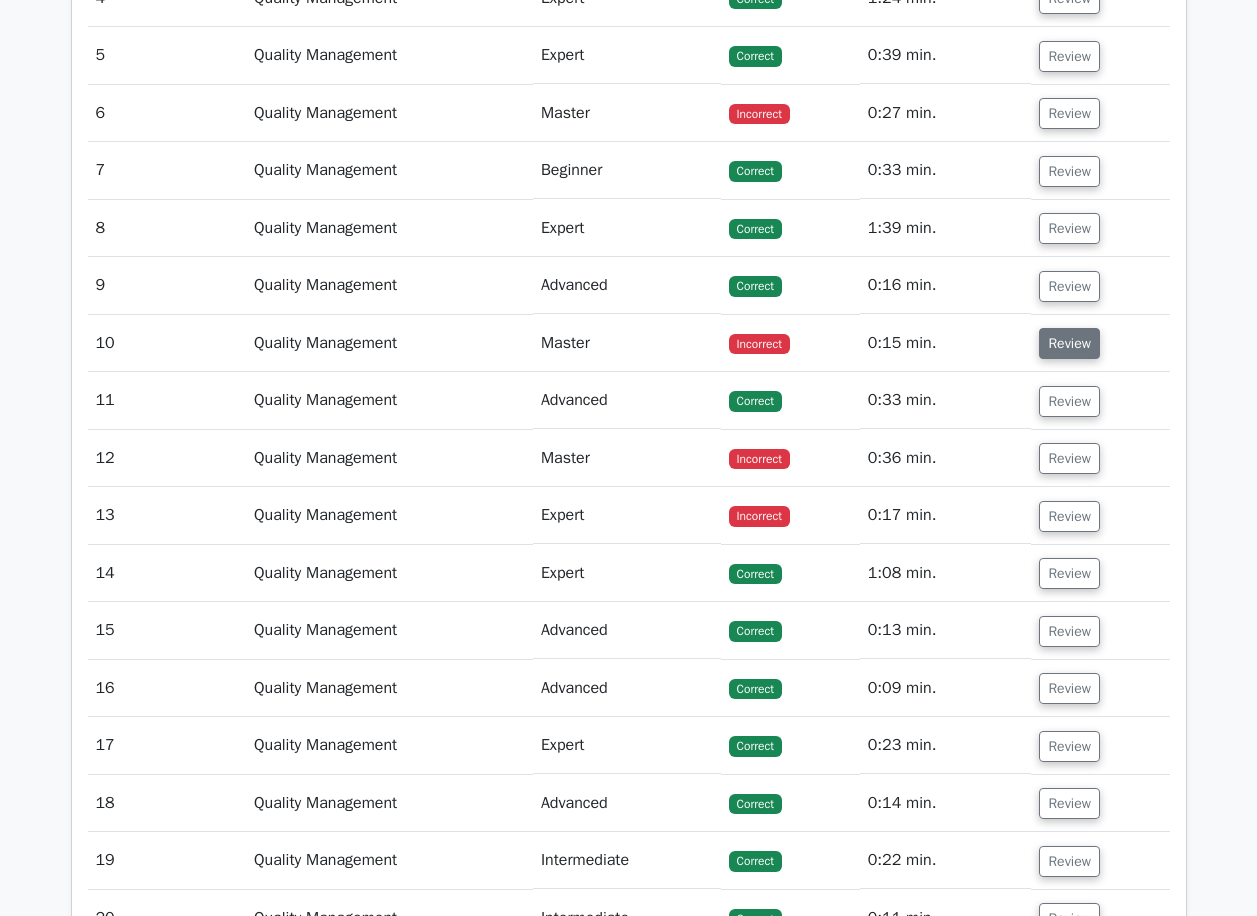 click on "Review" at bounding box center [1069, 343] 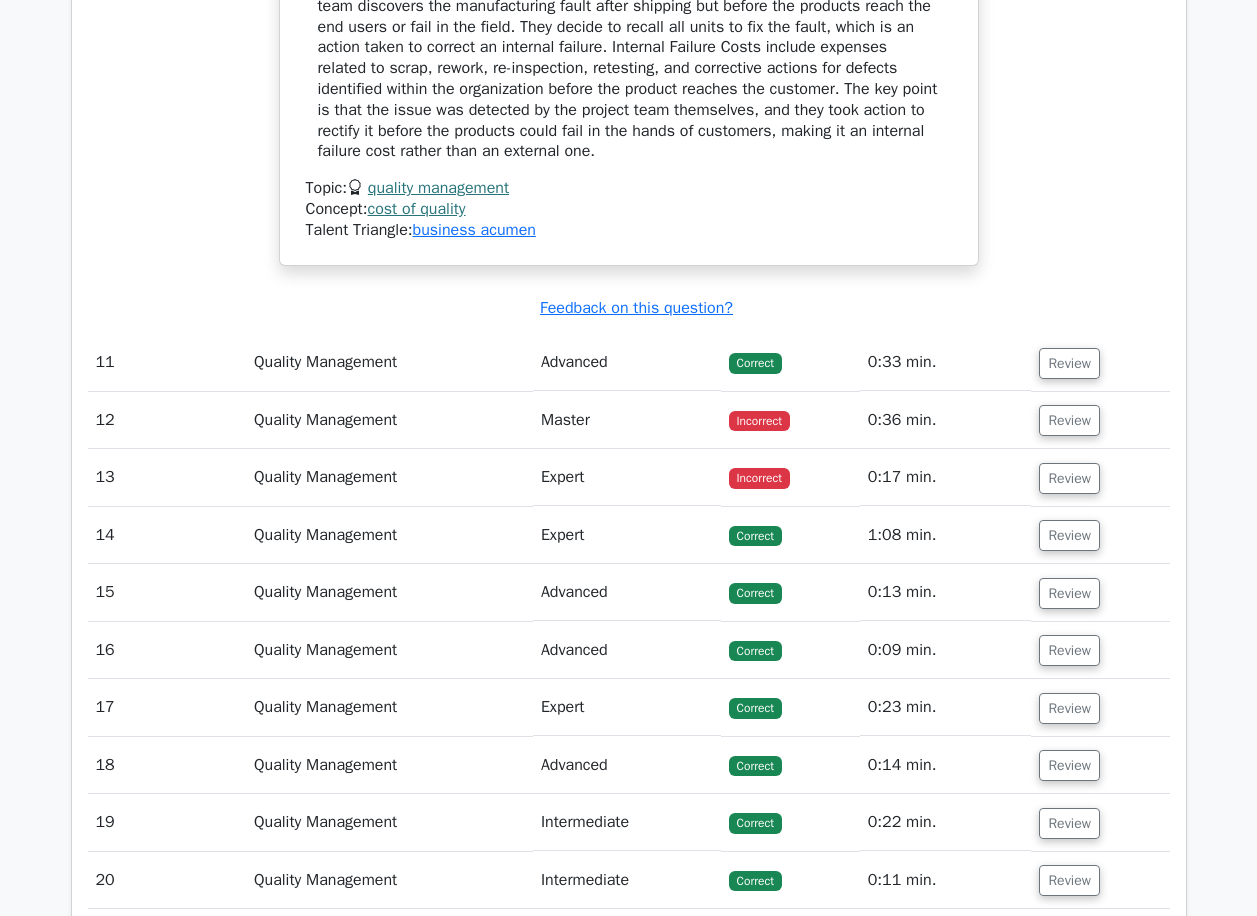 scroll, scrollTop: 3138, scrollLeft: 0, axis: vertical 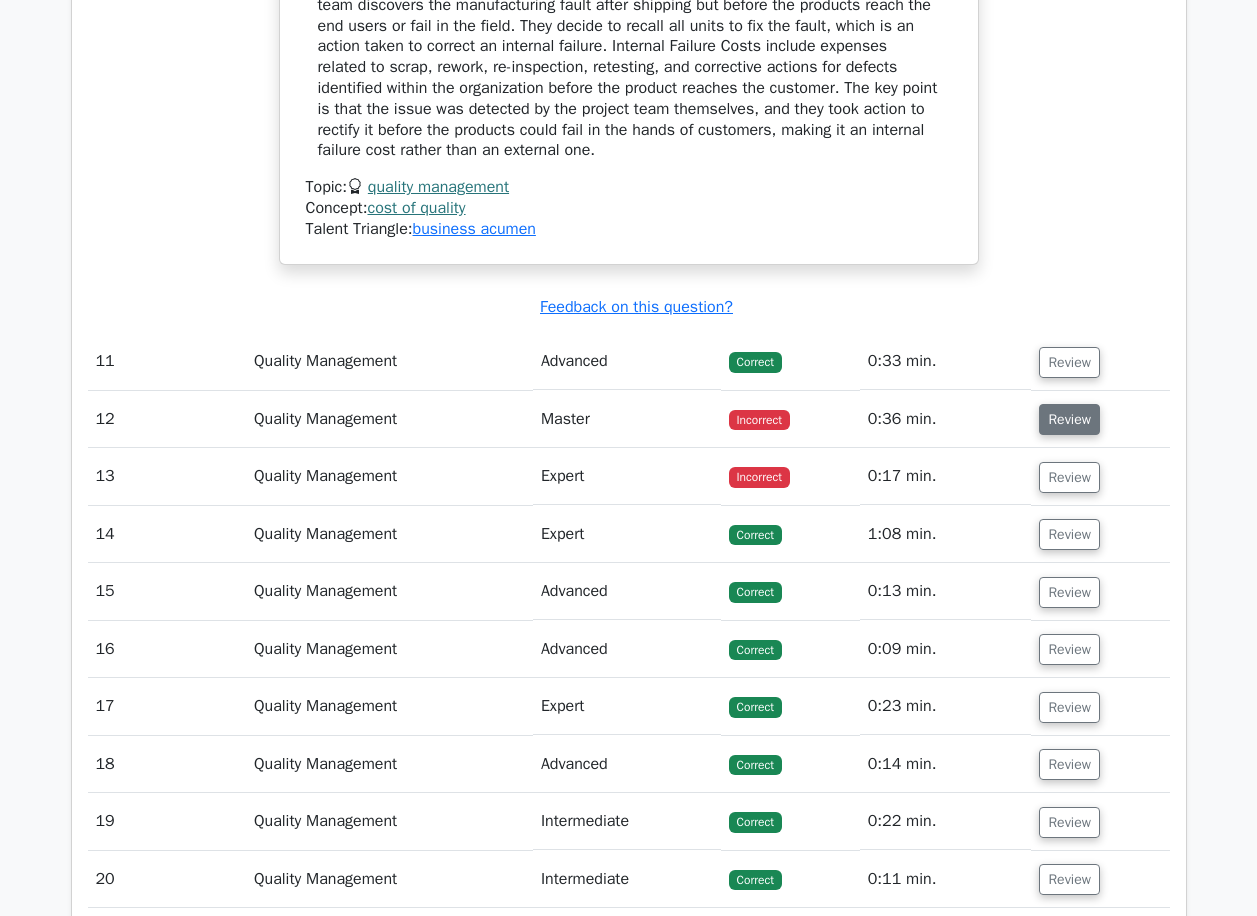 click on "Review" at bounding box center [1069, 419] 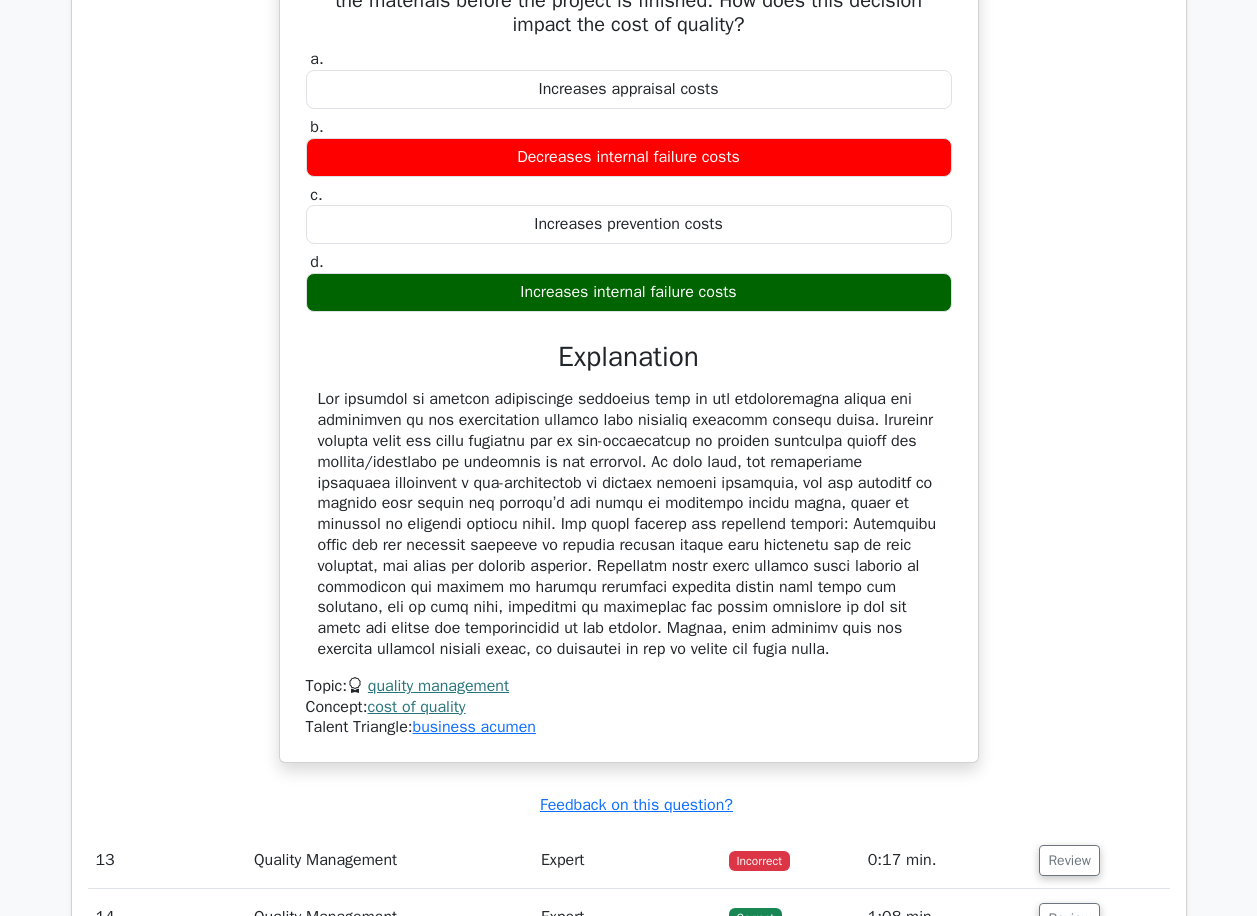 scroll, scrollTop: 3938, scrollLeft: 0, axis: vertical 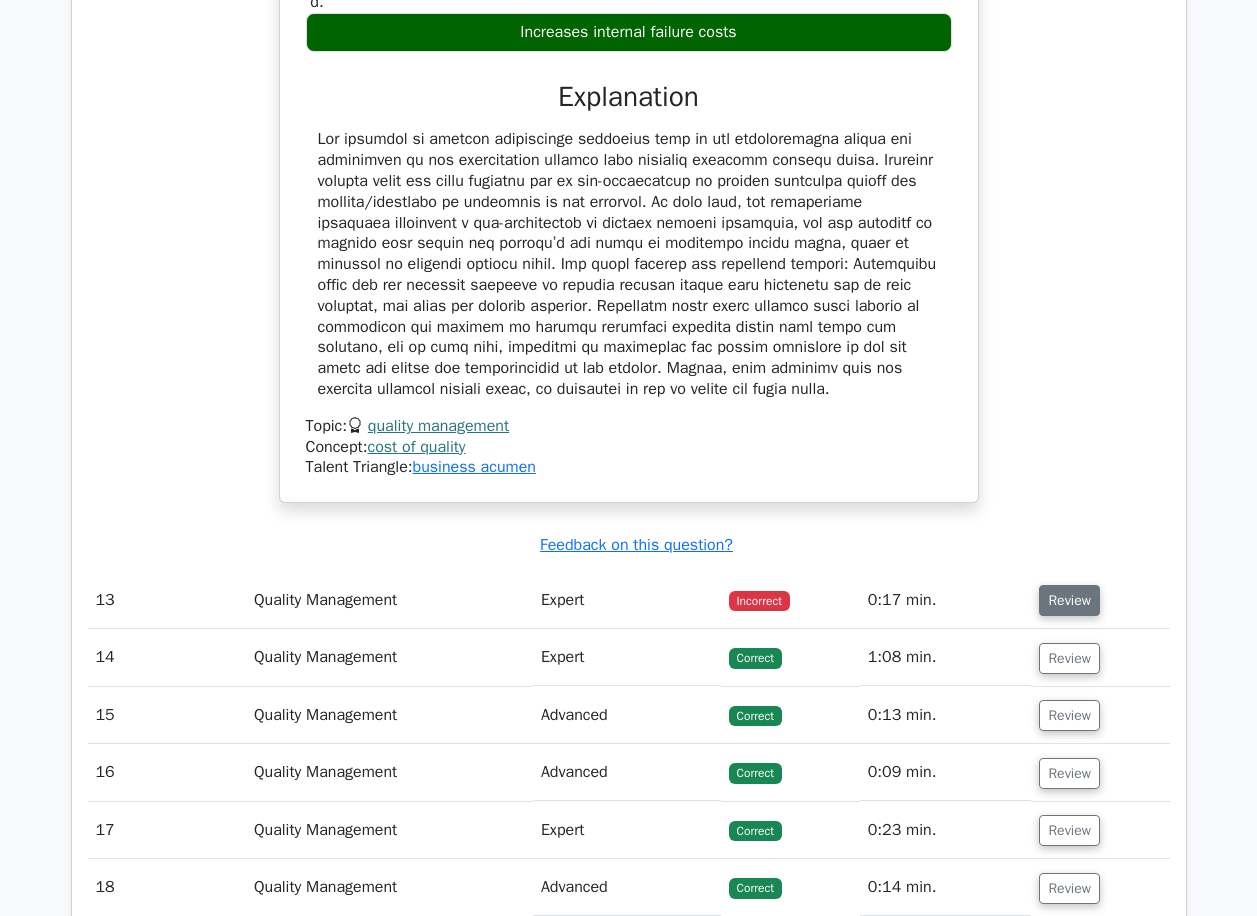 click on "Review" at bounding box center [1069, 600] 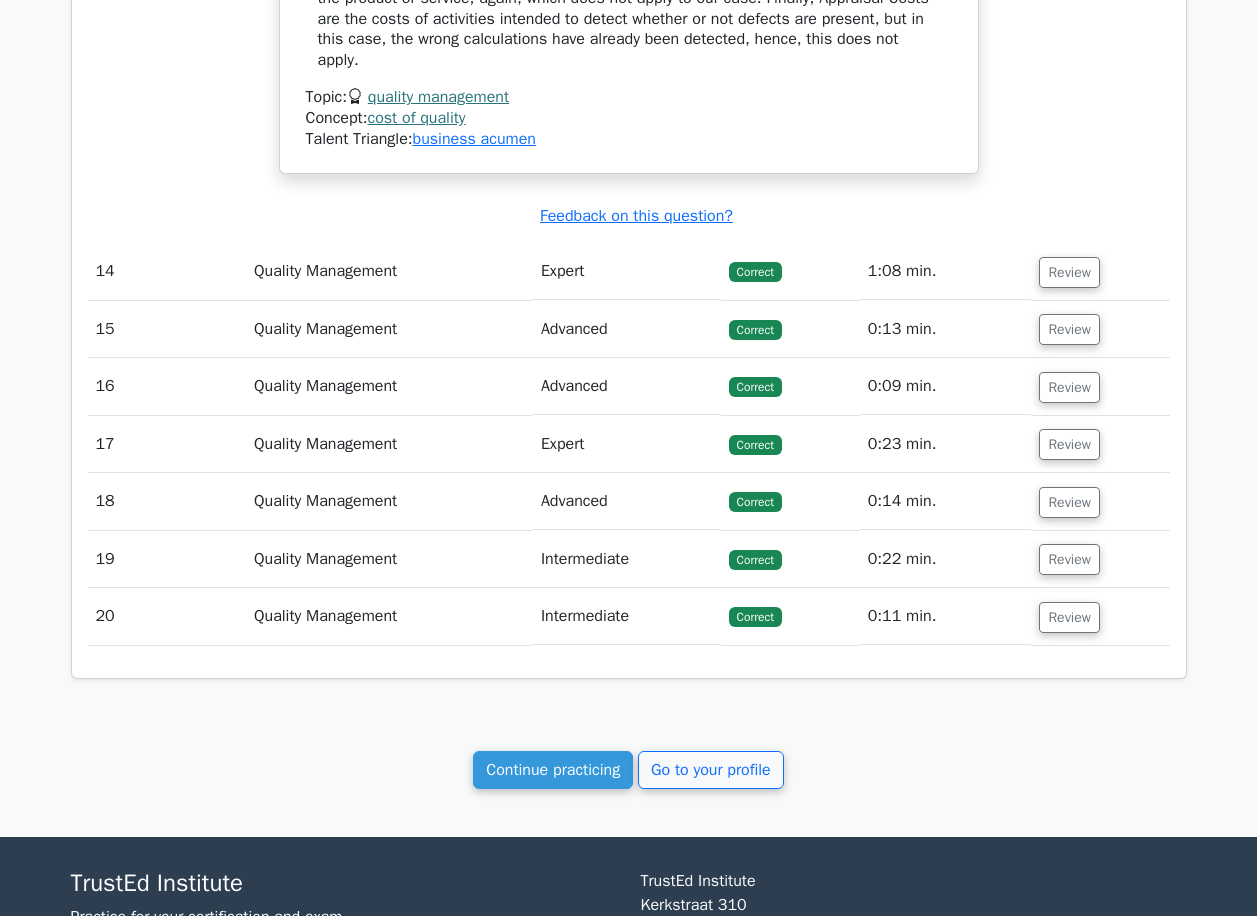 scroll, scrollTop: 5428, scrollLeft: 0, axis: vertical 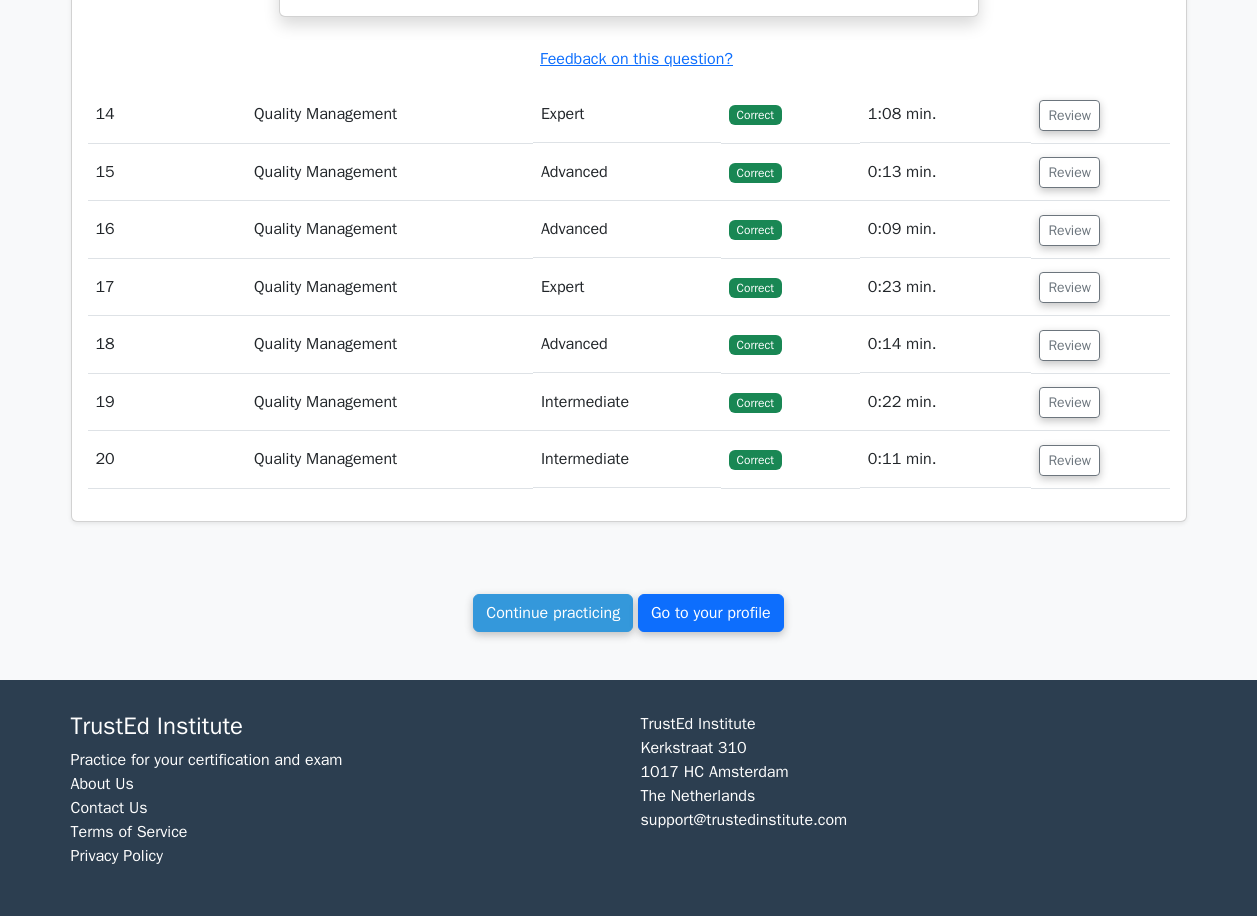 click on "Go to your profile" at bounding box center (711, 613) 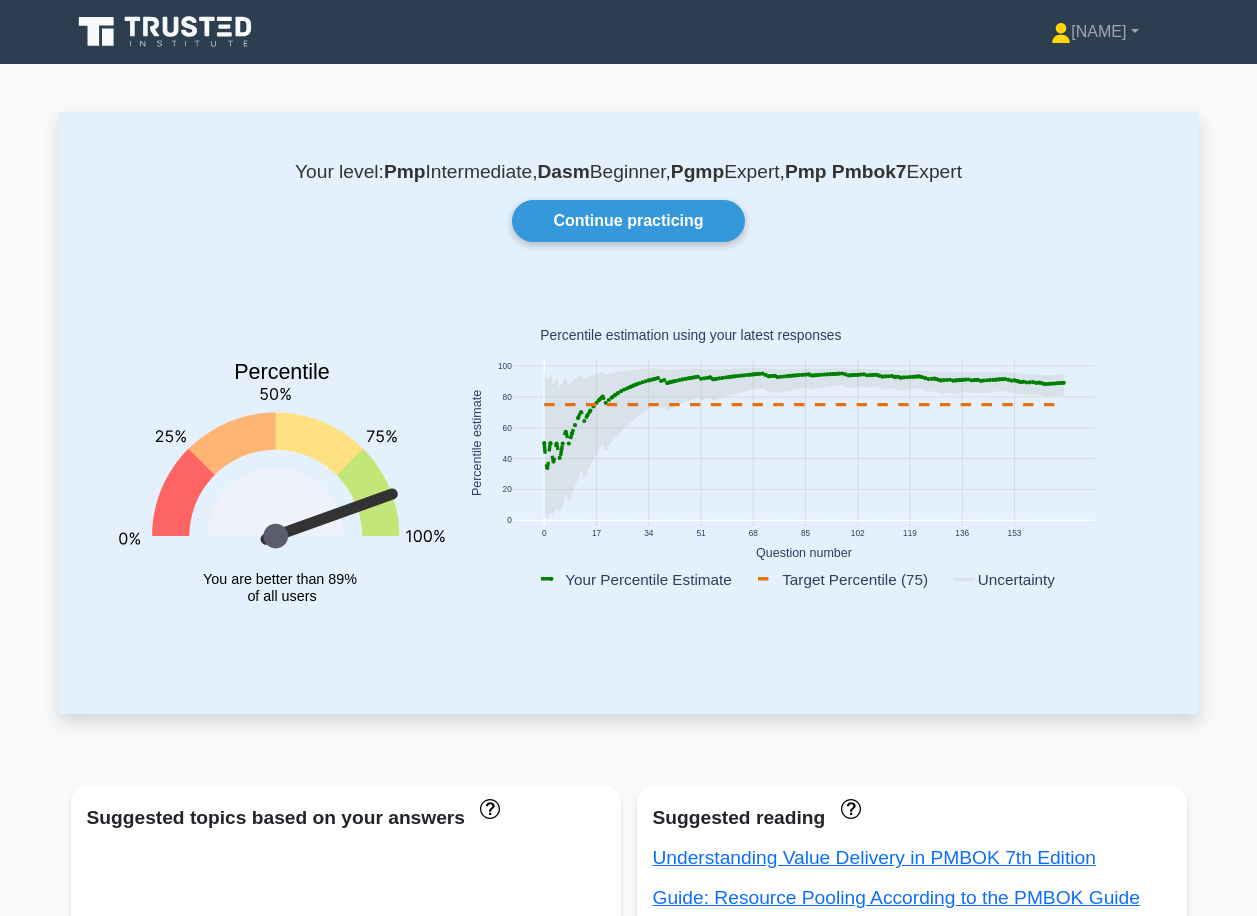 scroll, scrollTop: 0, scrollLeft: 0, axis: both 